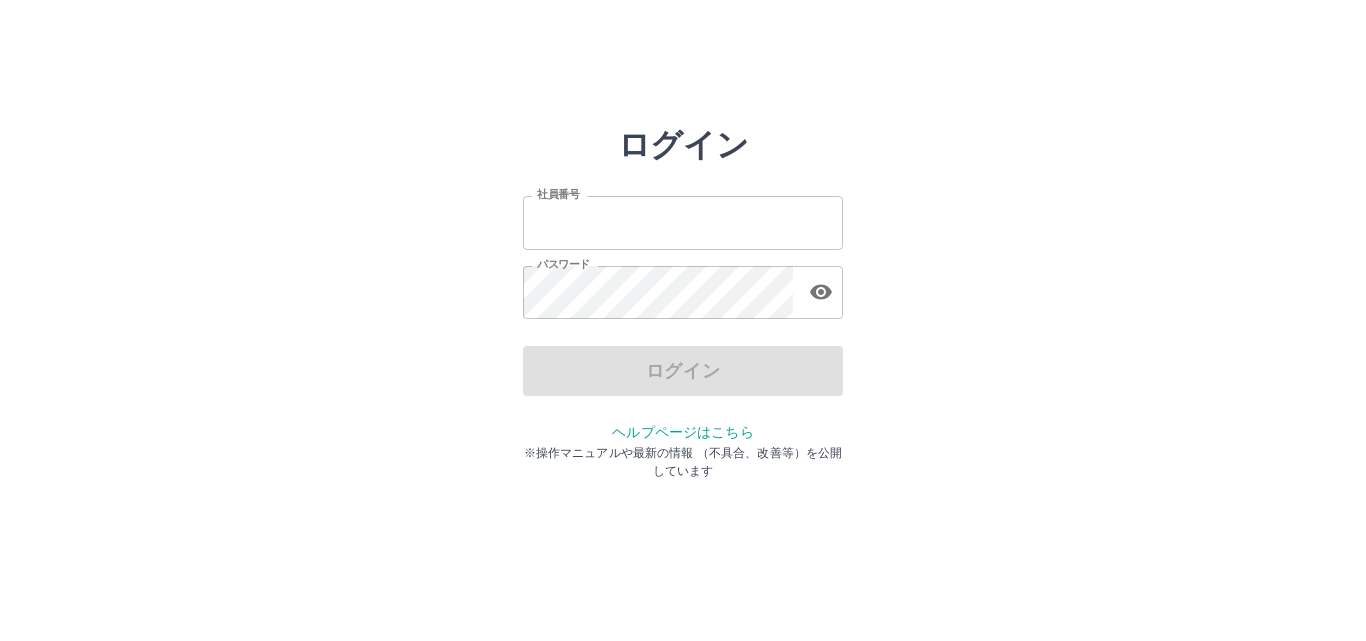 scroll, scrollTop: 0, scrollLeft: 0, axis: both 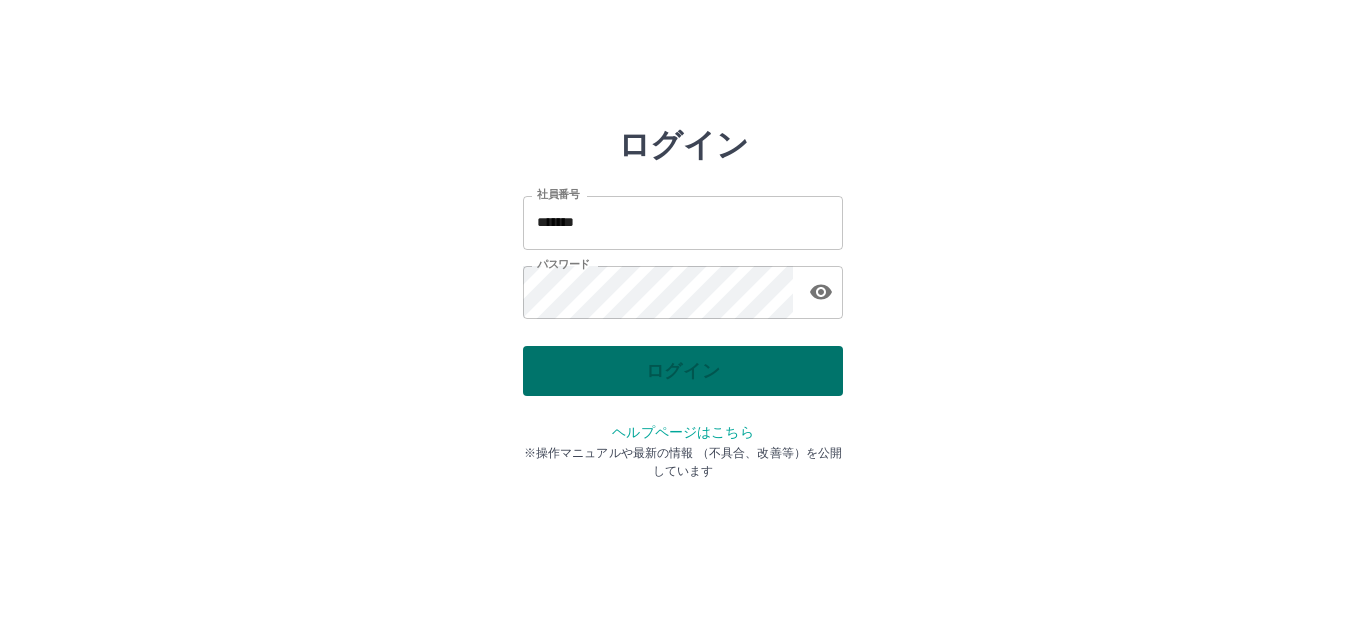 click on "ログイン" at bounding box center [683, 371] 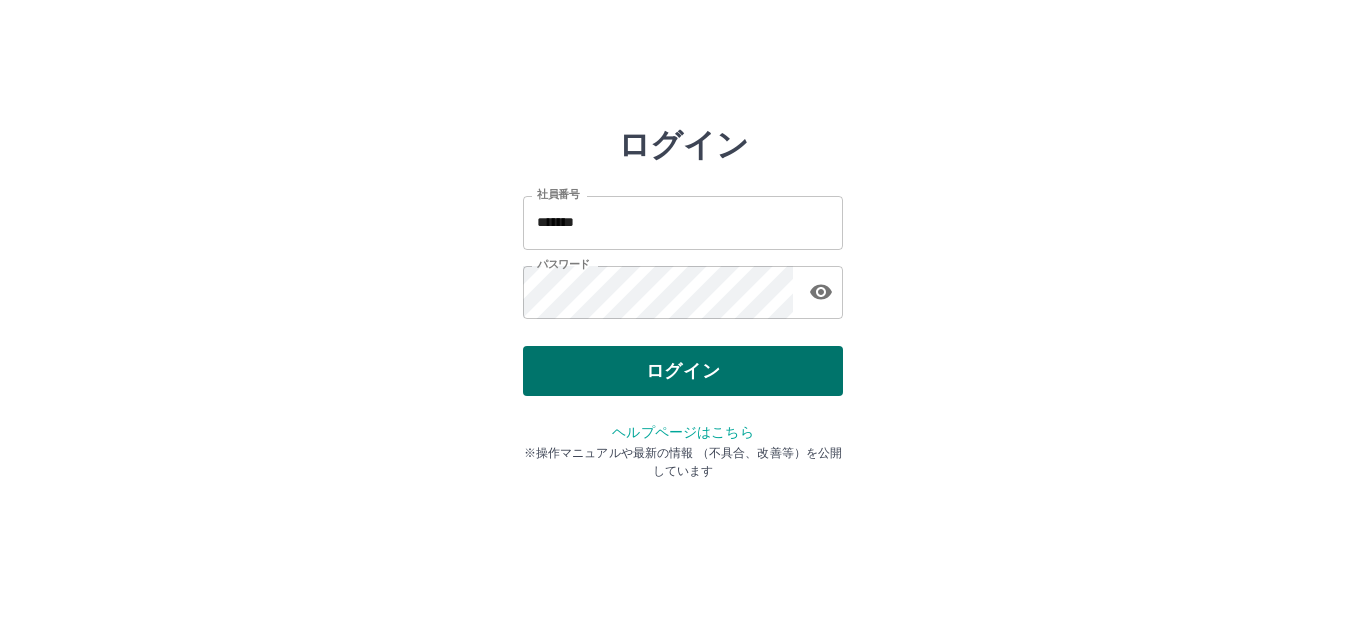 click on "ログイン" at bounding box center [683, 371] 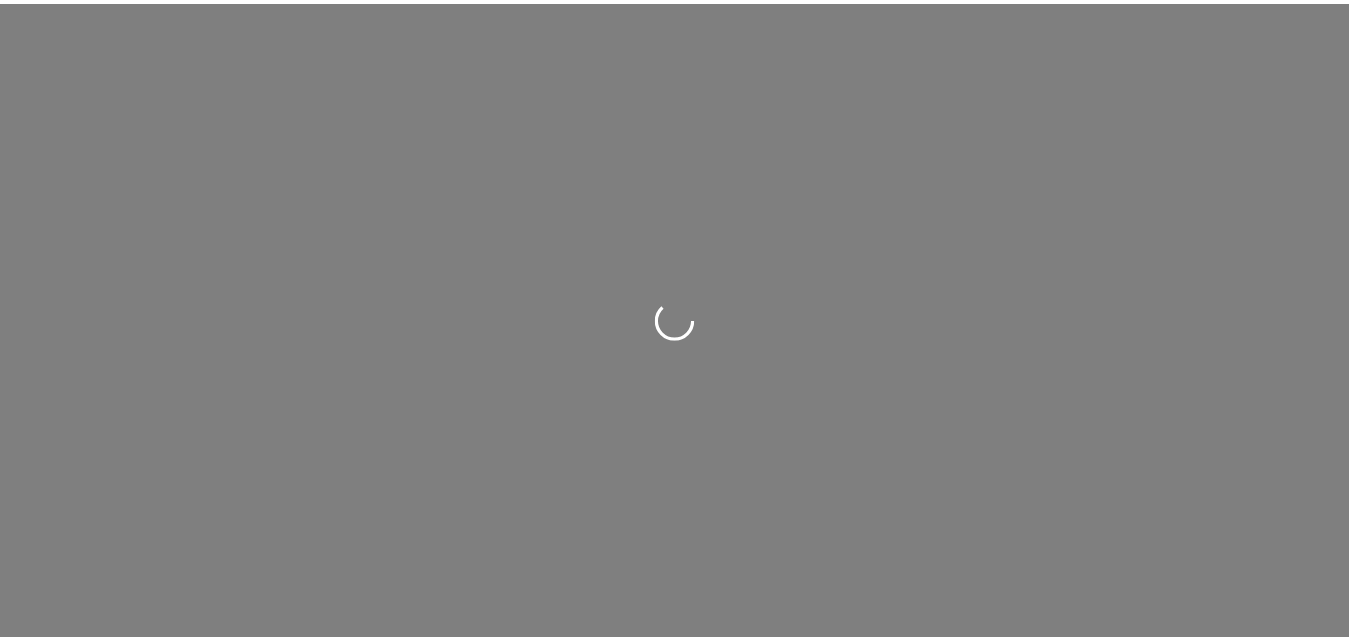 scroll, scrollTop: 0, scrollLeft: 0, axis: both 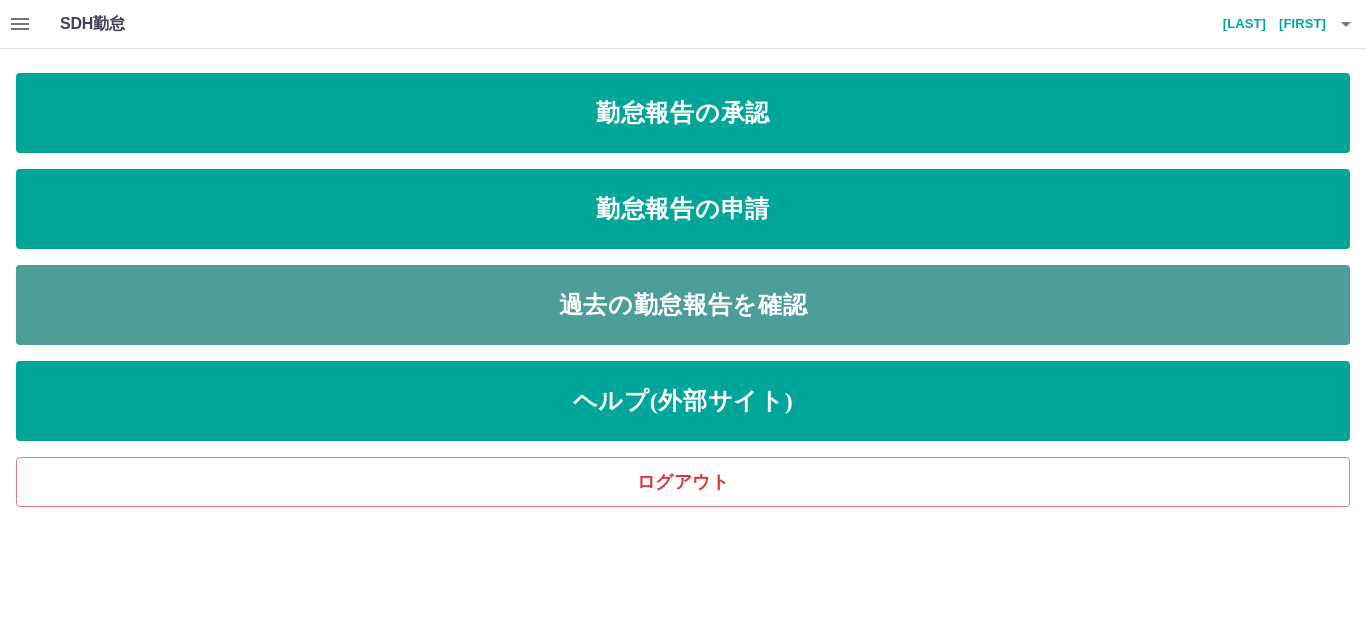 click on "過去の勤怠報告を確認" at bounding box center [683, 305] 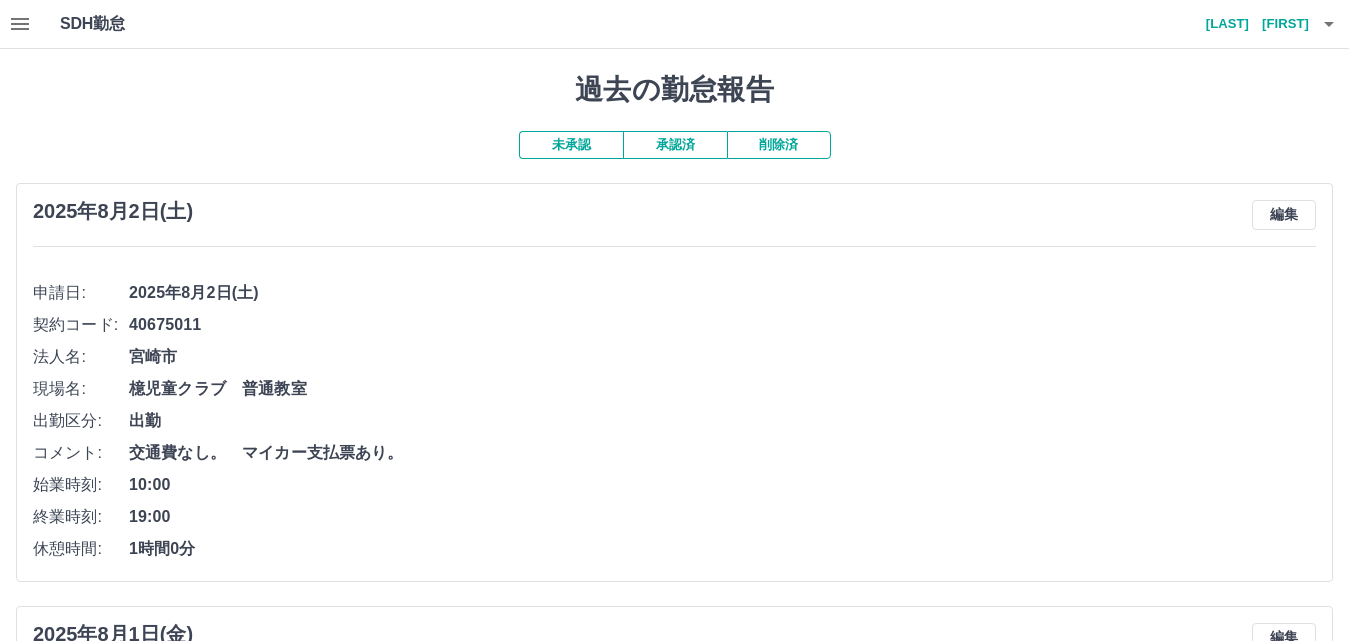 click on "承認済" at bounding box center [675, 145] 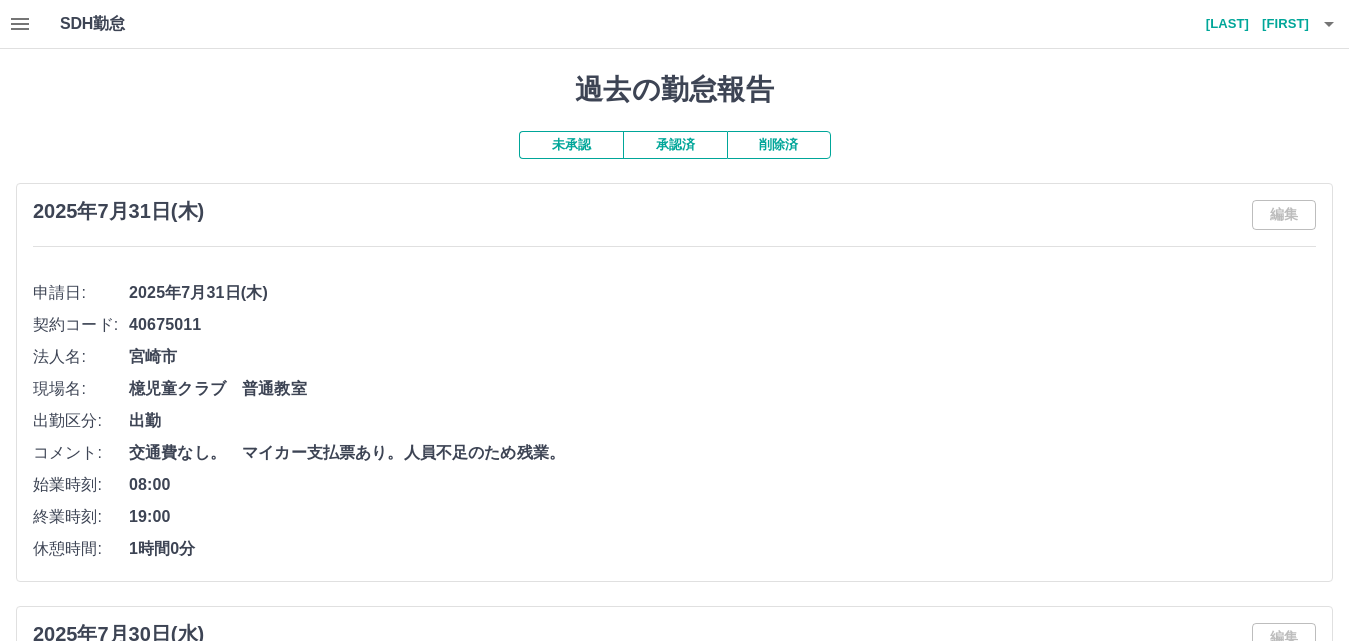 click on "過去の勤怠報告 未承認 承認済 削除済 [DATE] 編集 申請日: [DATE] 契約コード: 40675011 法人名: [CITY] 現場名: [PLACE]　普通教室 出勤区分: 出勤 コメント: 交通費なし。　マイカー支払票あり。人員不足のため残業。 始業時刻: 08:00 終業時刻: 19:00 休憩時間: 1時間0分 [DATE] 編集 申請日: [DATE] 契約コード: 40675011 法人名: [CITY] 現場名: [PLACE]　普通教室 出勤区分: 出勤 コメント: 交通費なし。　マイカー支払票あり。人員不足のため残業。 始業時刻: 08:00 終業時刻: 19:00 休憩時間: 1時間0分 [DATE] 編集 申請日: [DATE] 契約コード: 40675011 法人名: [CITY] 現場名: [PLACE]　普通教室 出勤区分: 出勤 コメント: 交通費なし。　マイカー支払票あり。人員不足のため残業。 始業時刻: 08:00 19:00" at bounding box center [674, 4977] 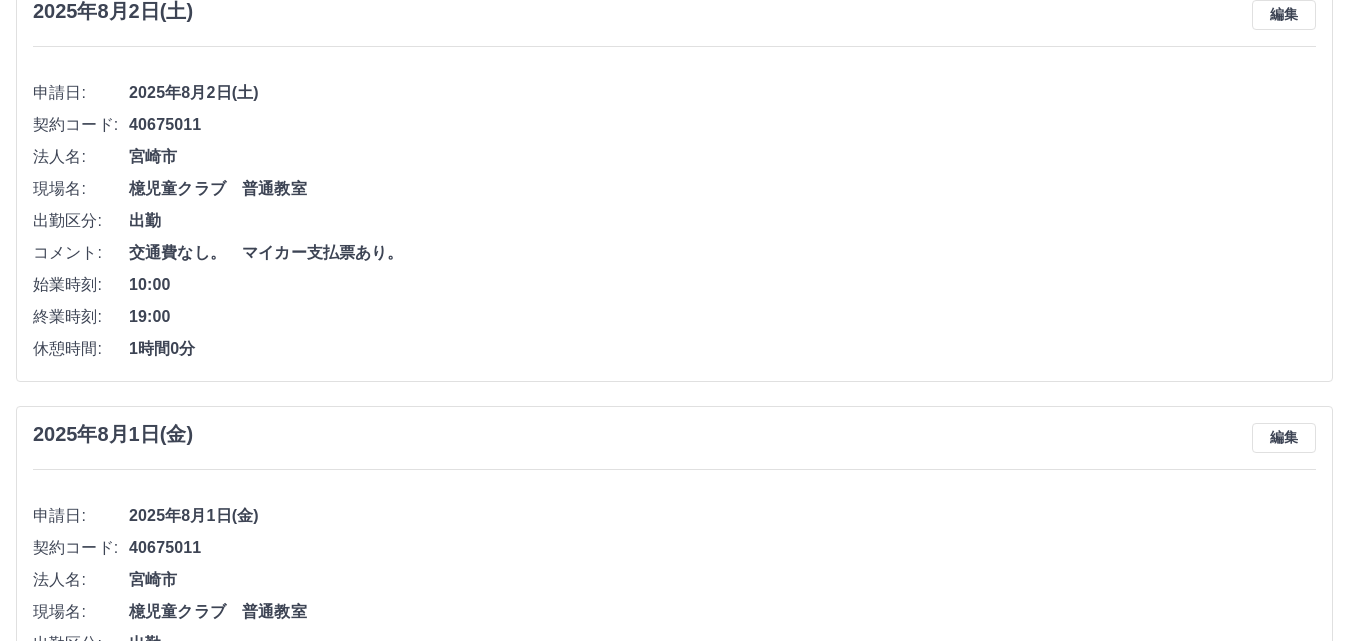 scroll, scrollTop: 0, scrollLeft: 0, axis: both 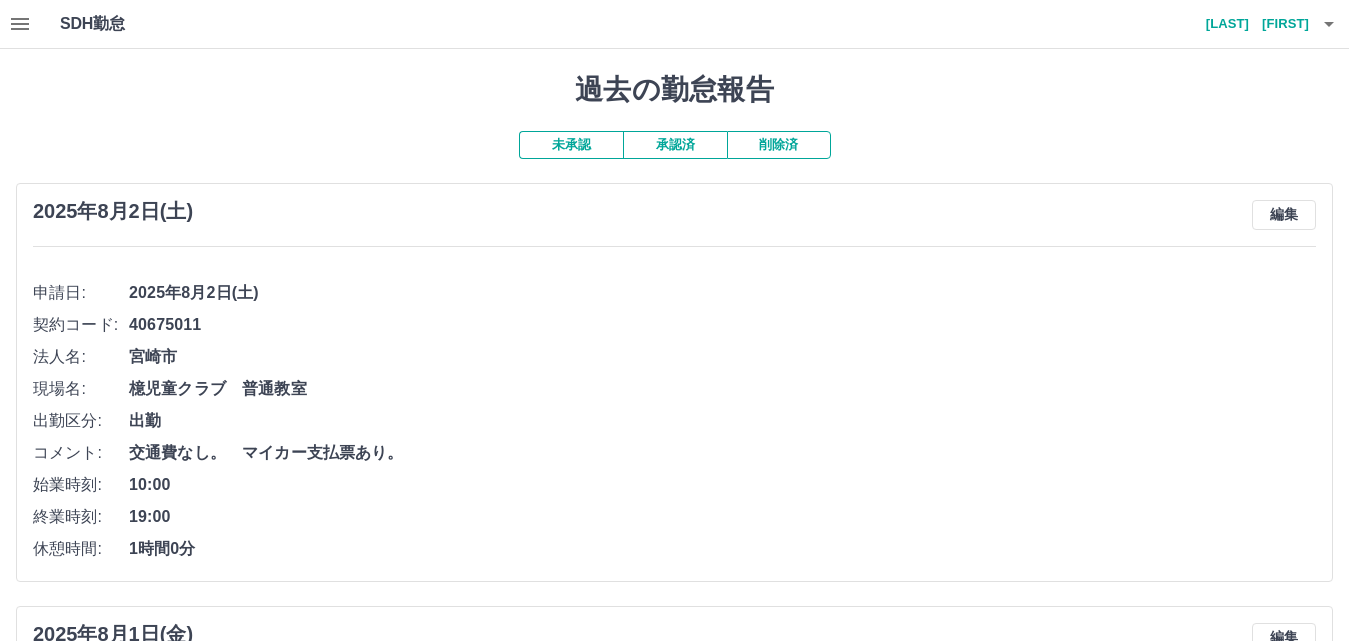 click 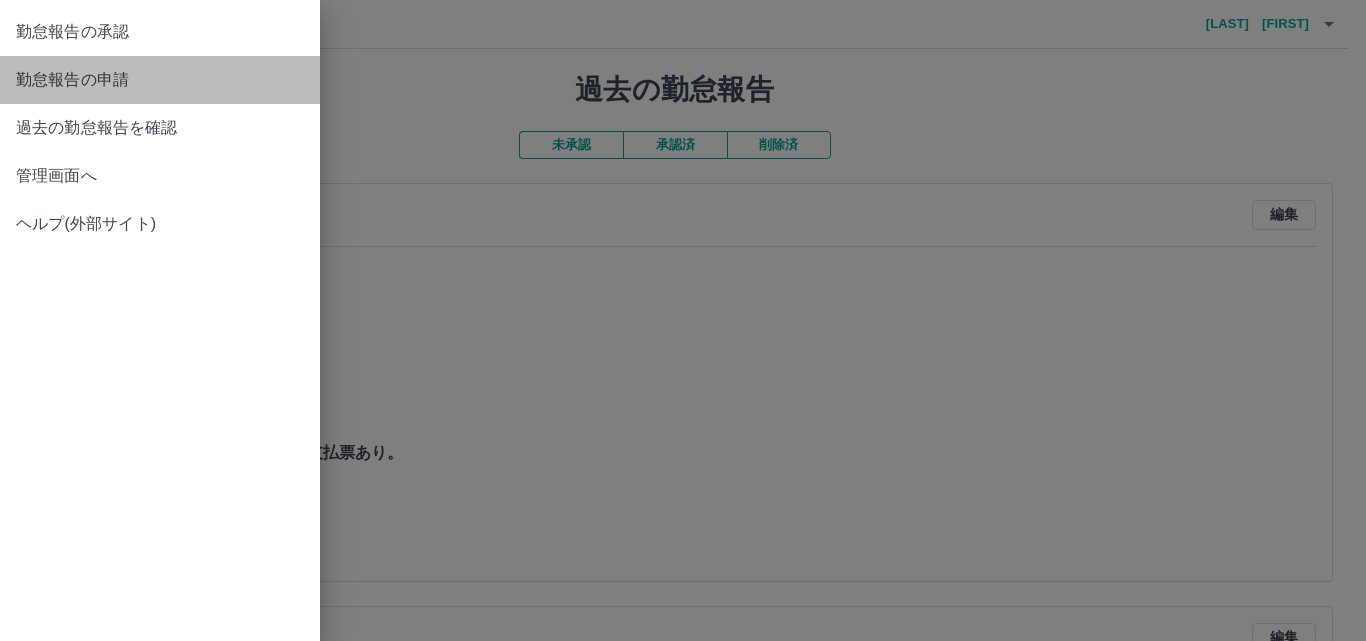 click on "勤怠報告の申請" at bounding box center (160, 80) 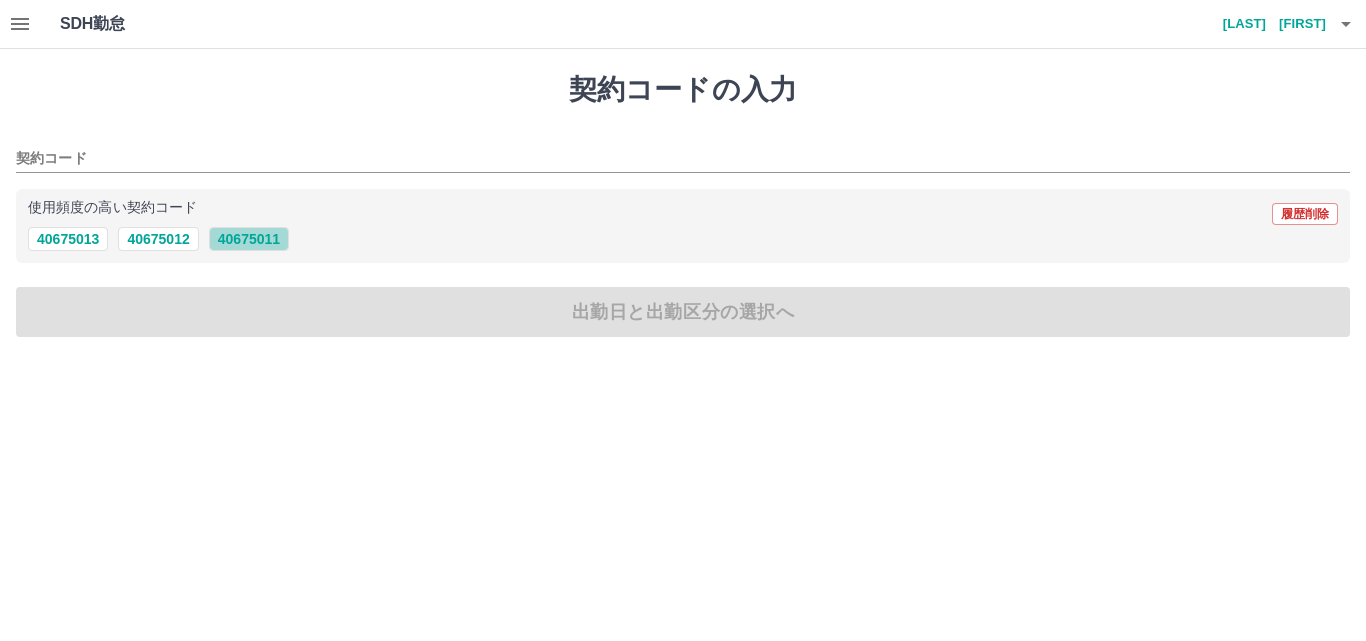 click on "40675011" at bounding box center (249, 239) 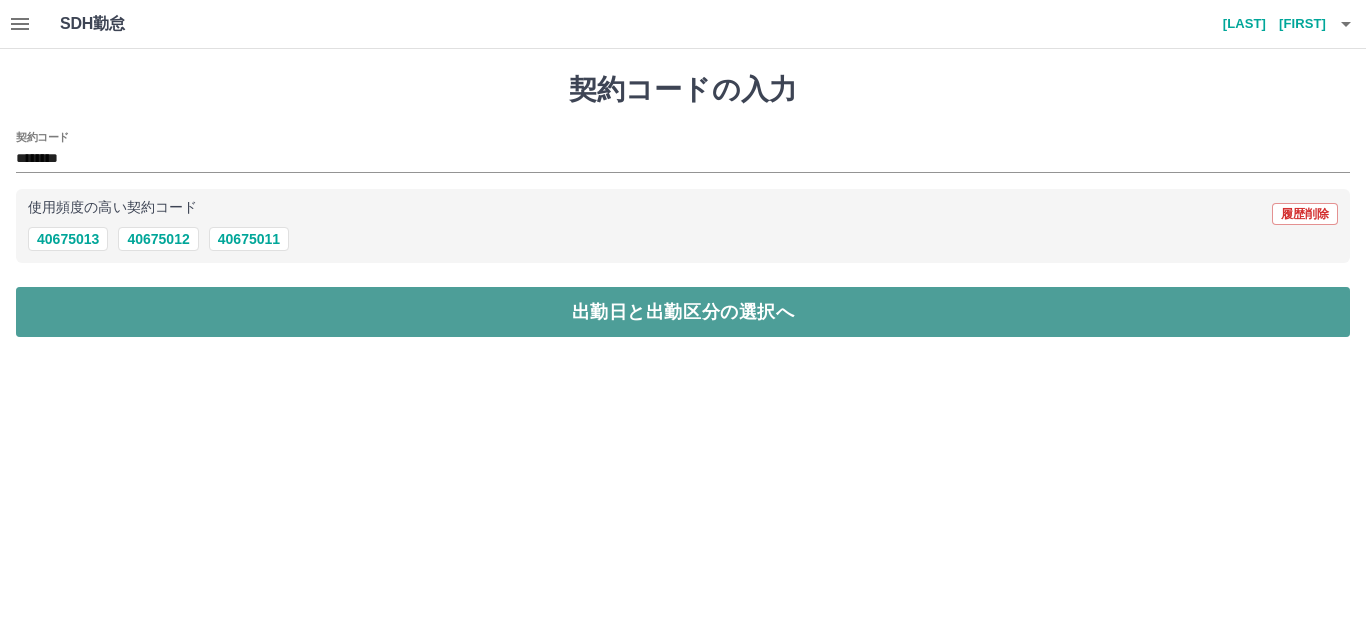 click on "出勤日と出勤区分の選択へ" at bounding box center (683, 312) 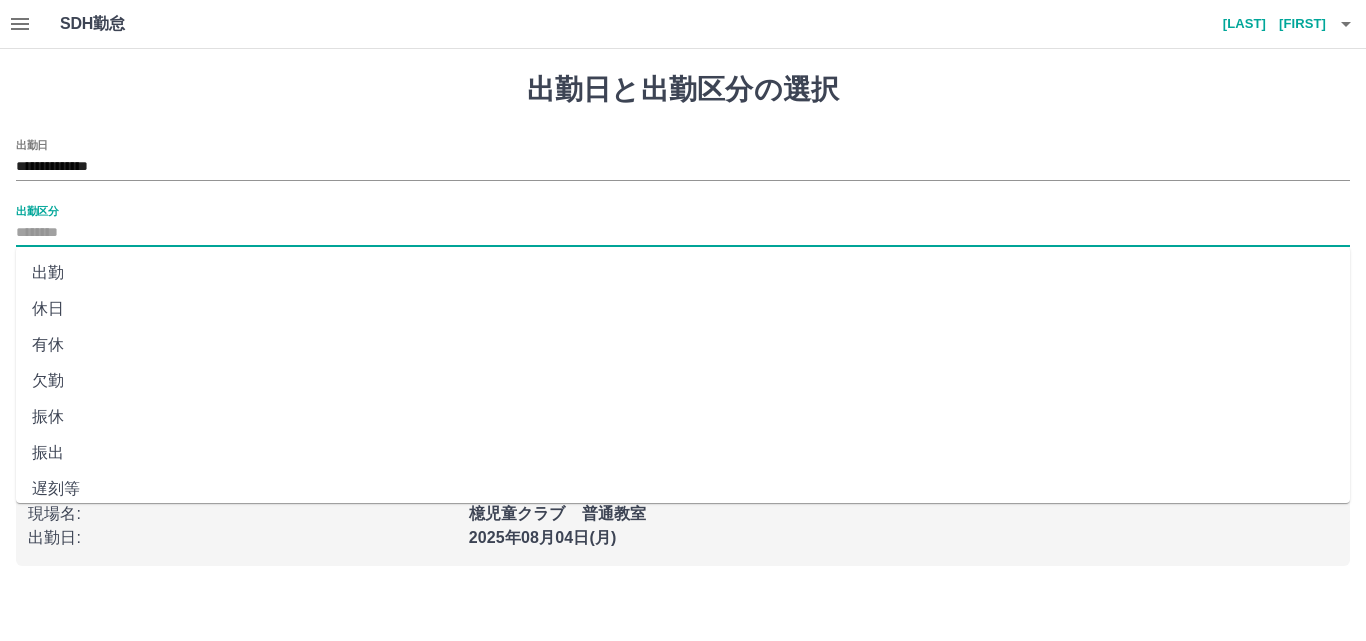 click on "出勤区分" at bounding box center (683, 233) 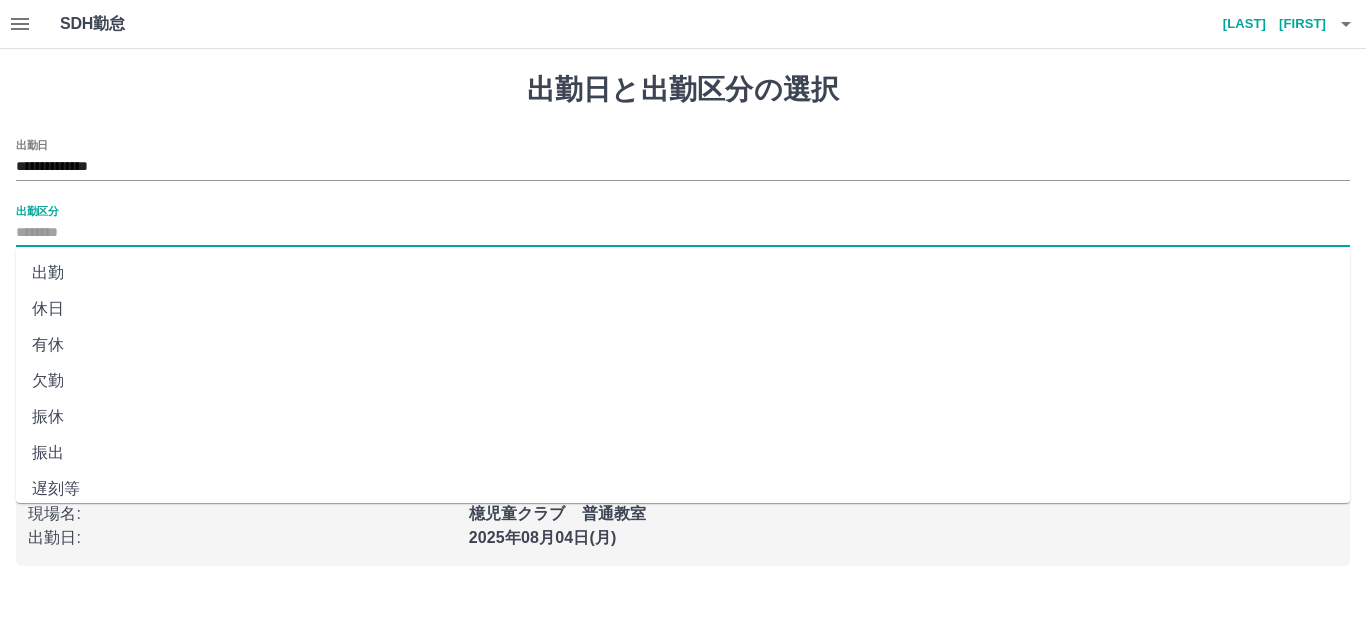 click on "出勤" at bounding box center (683, 273) 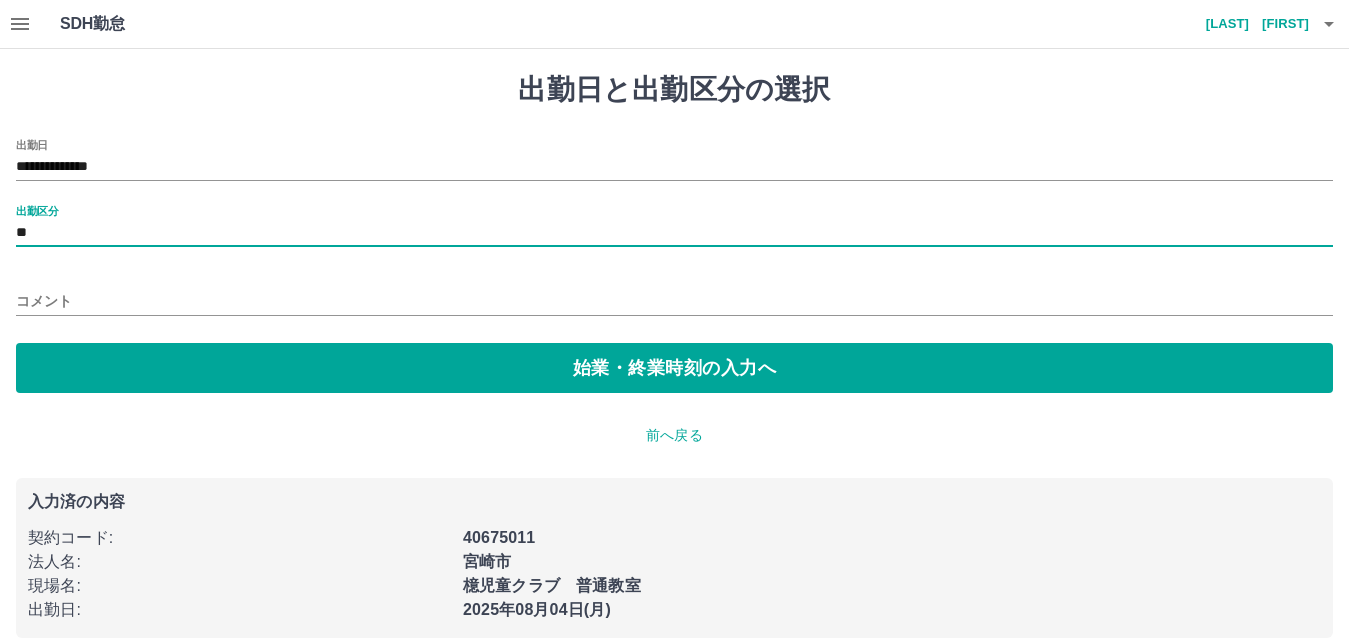 click on "コメント" at bounding box center [674, 301] 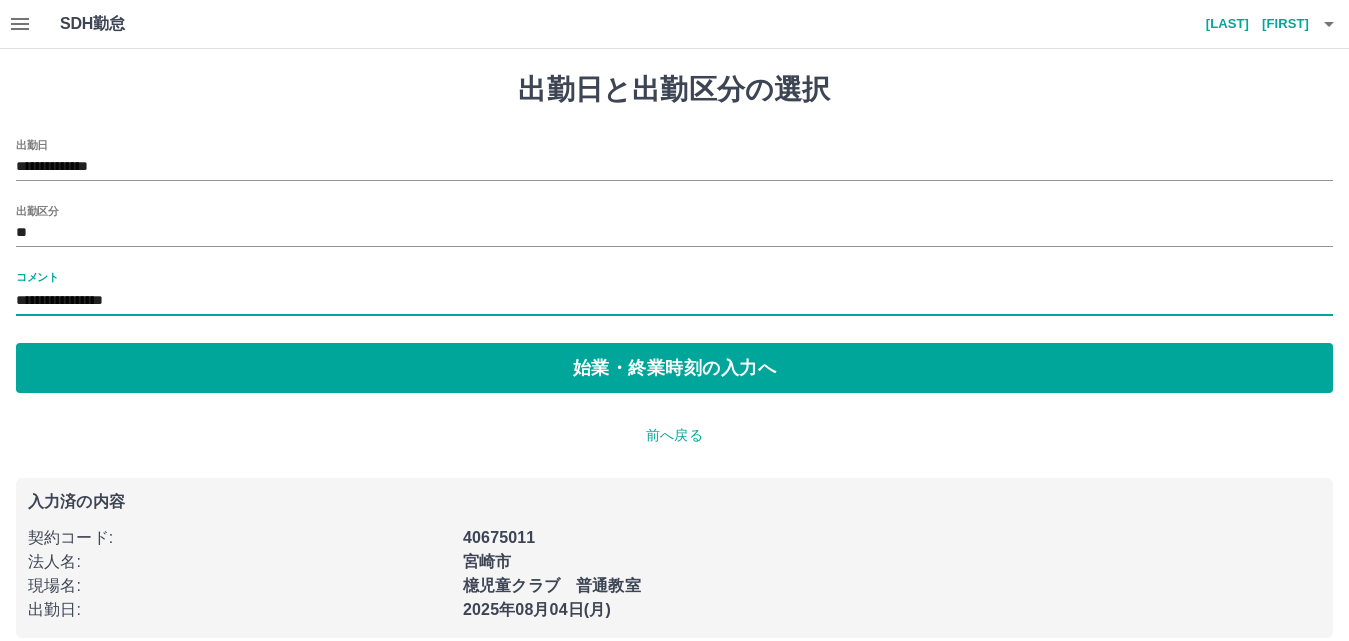 click on "**********" at bounding box center [674, 301] 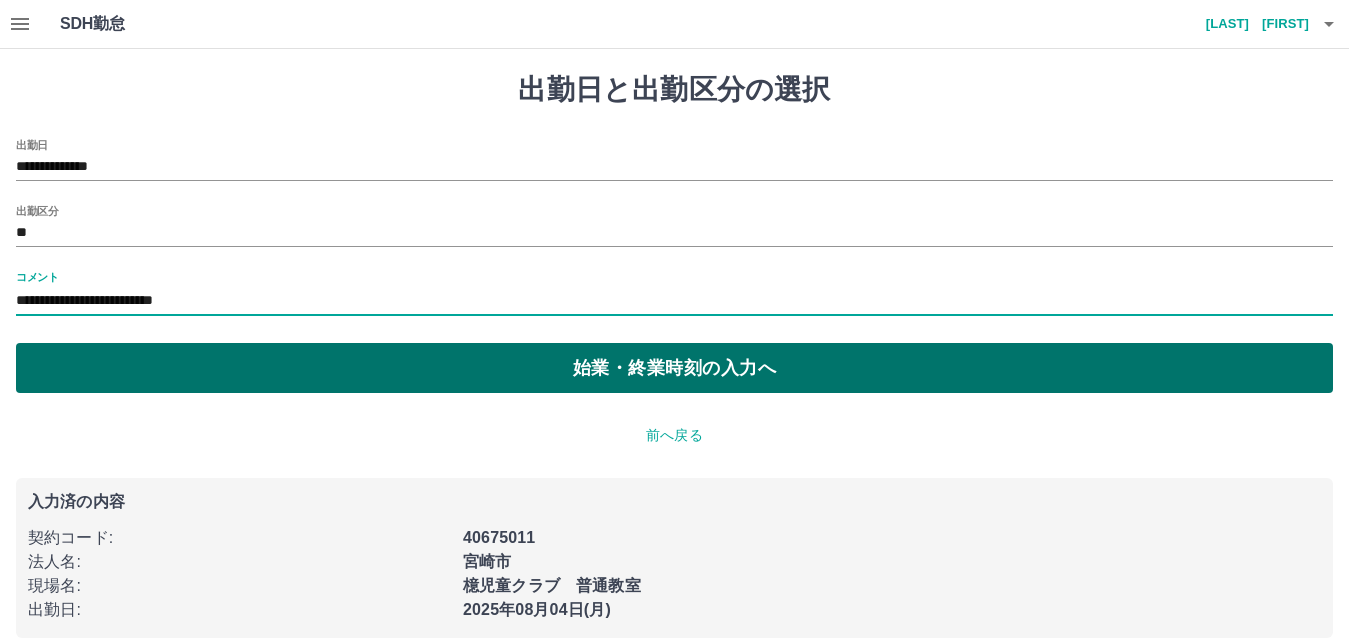 type on "**********" 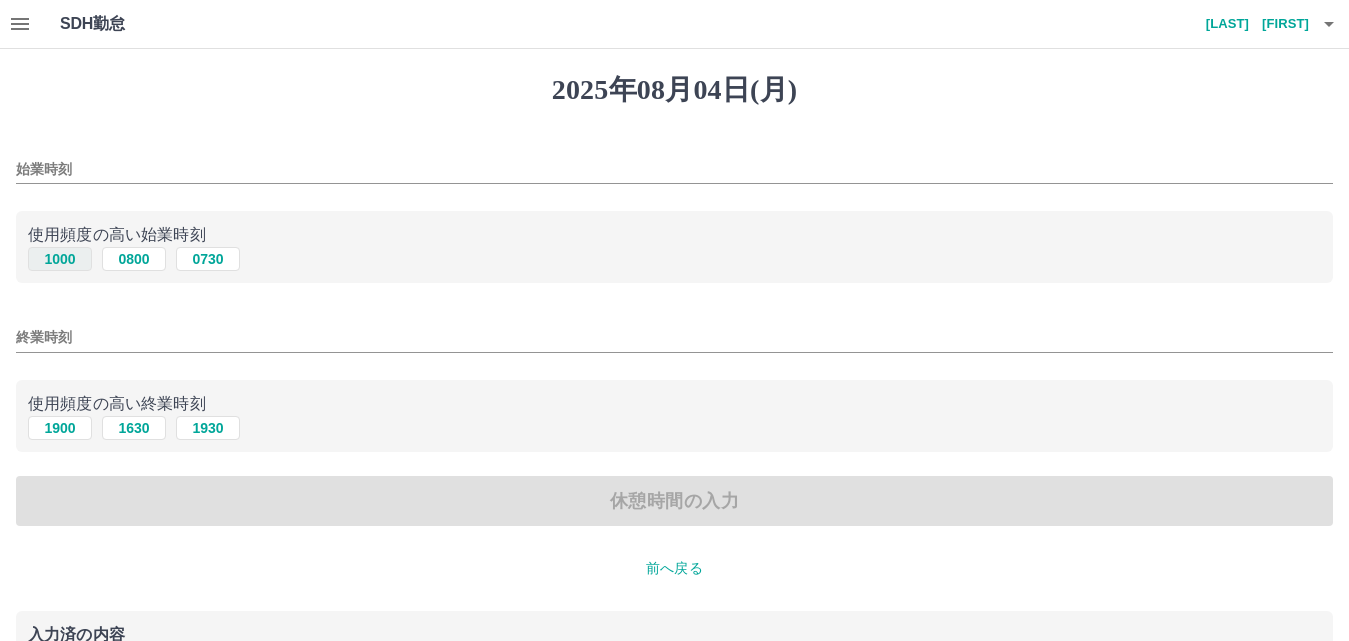 click on "1000" at bounding box center (60, 259) 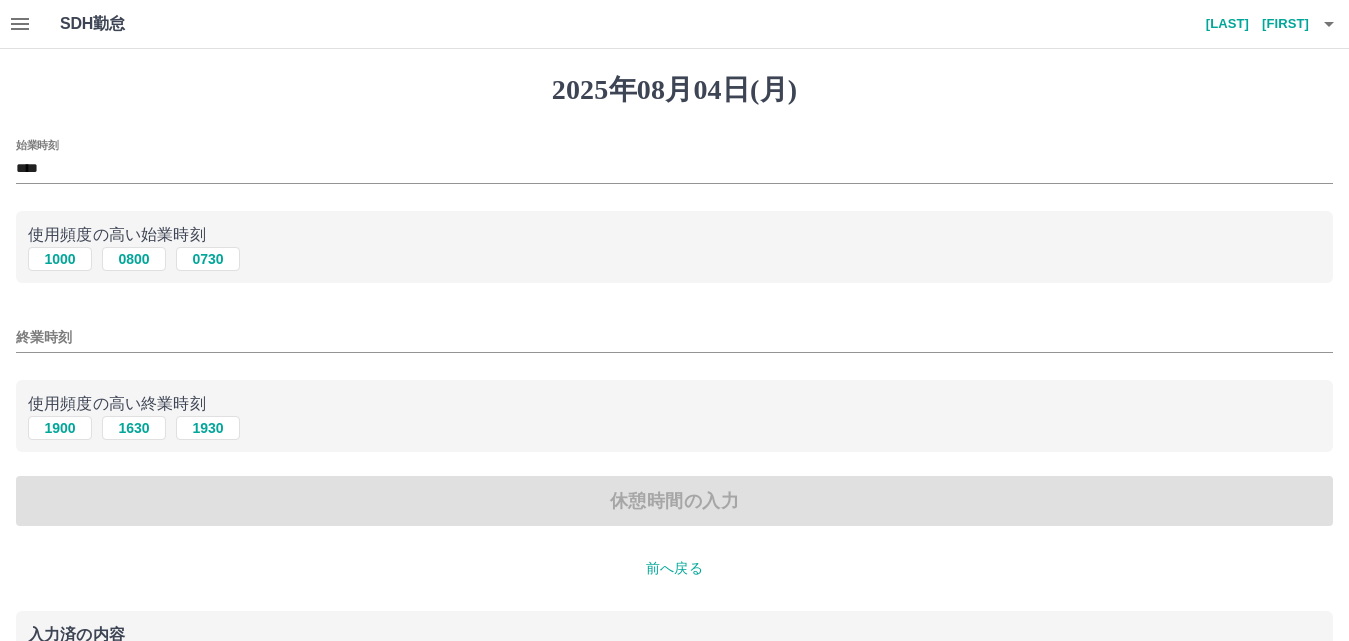 drag, startPoint x: 131, startPoint y: 171, endPoint x: 0, endPoint y: 170, distance: 131.00381 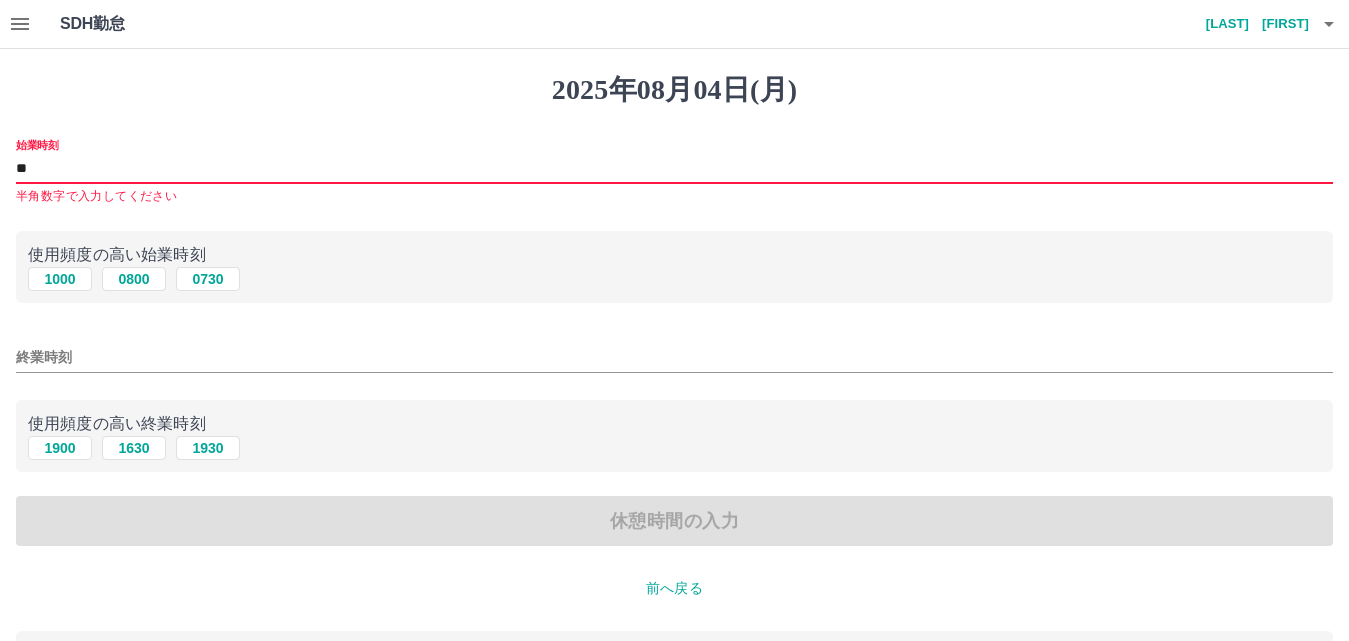 type on "*" 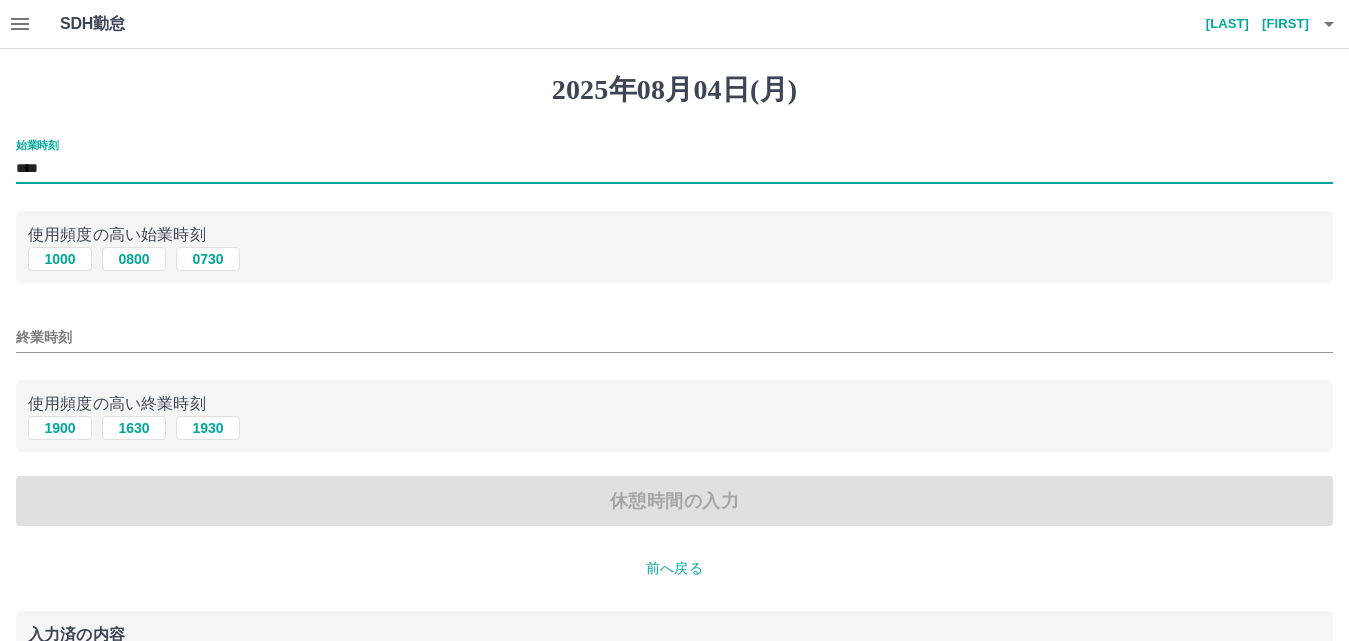 type on "****" 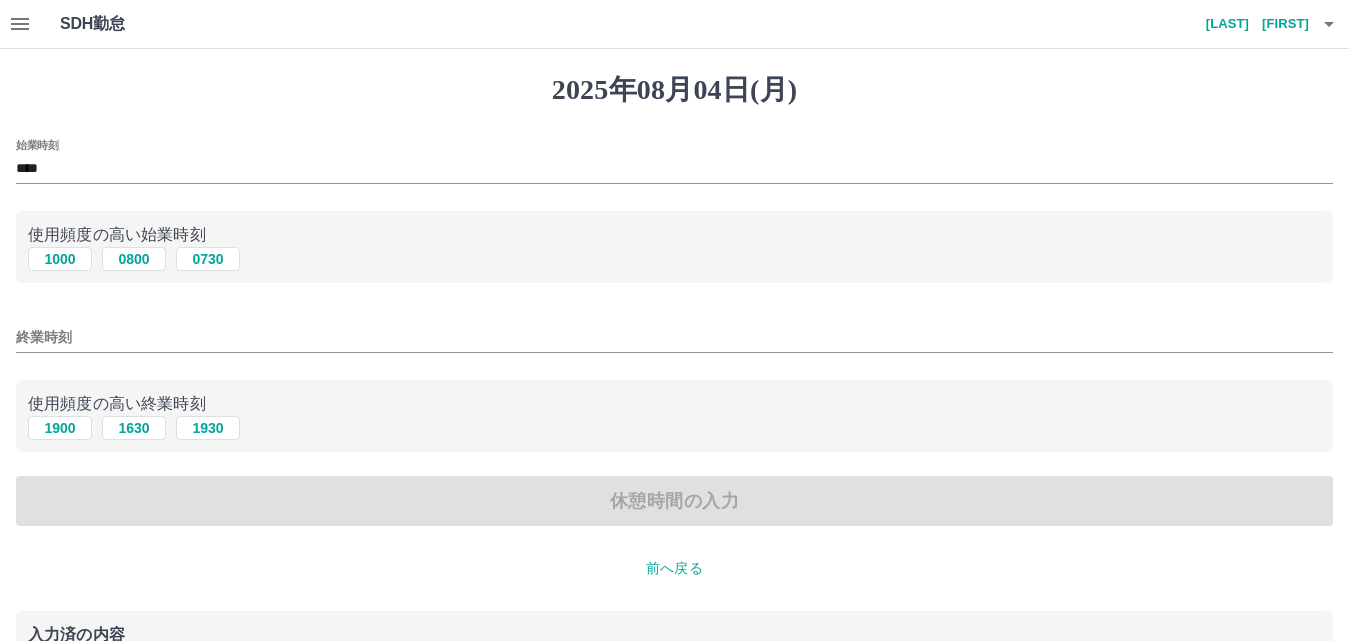 click on "使用頻度の高い終業時刻 1900 1630 1930" at bounding box center (674, 416) 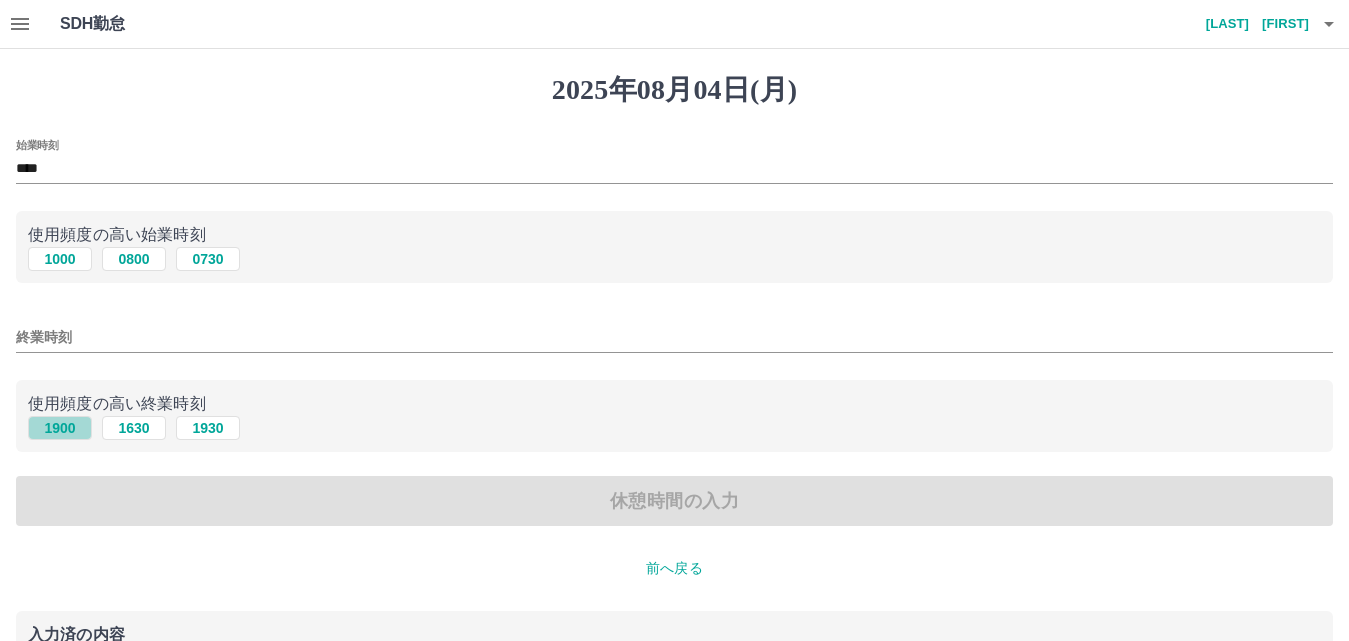click on "1900" at bounding box center [60, 428] 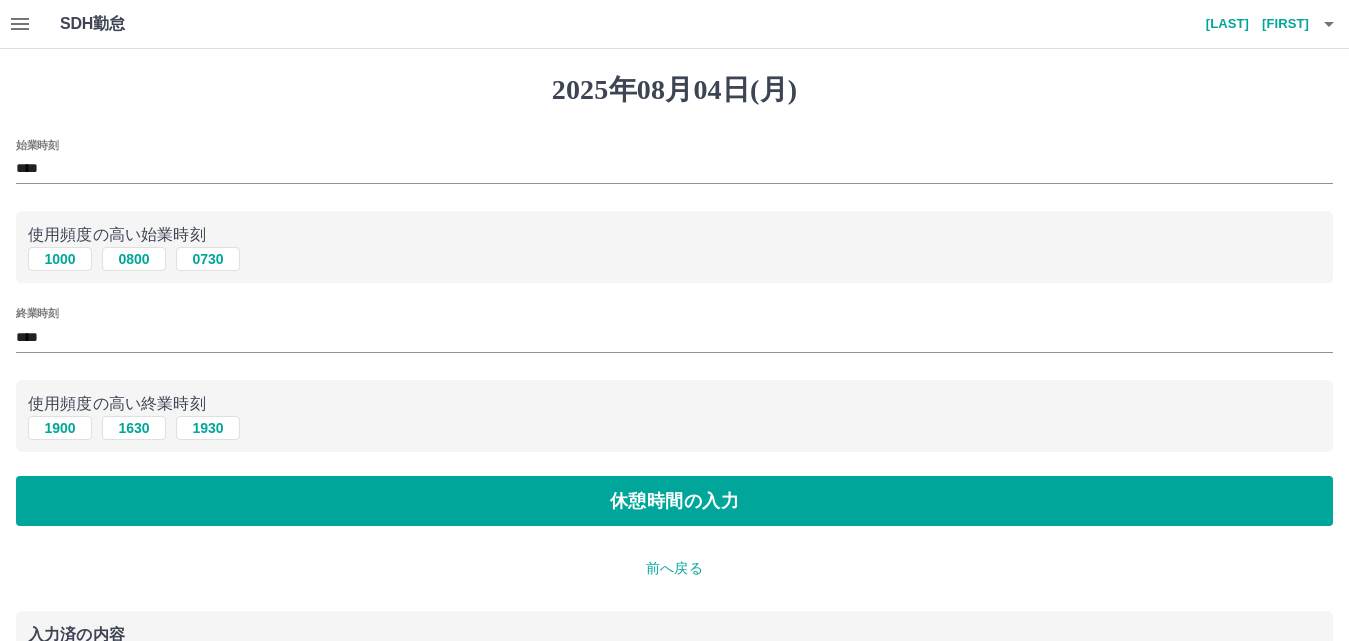 click on "始業時刻 **** 使用頻度の高い始業時刻 1000 0800 0730 終業時刻 **** 使用頻度の高い終業時刻 1900 1630 1930 休憩時間の入力" at bounding box center [674, 333] 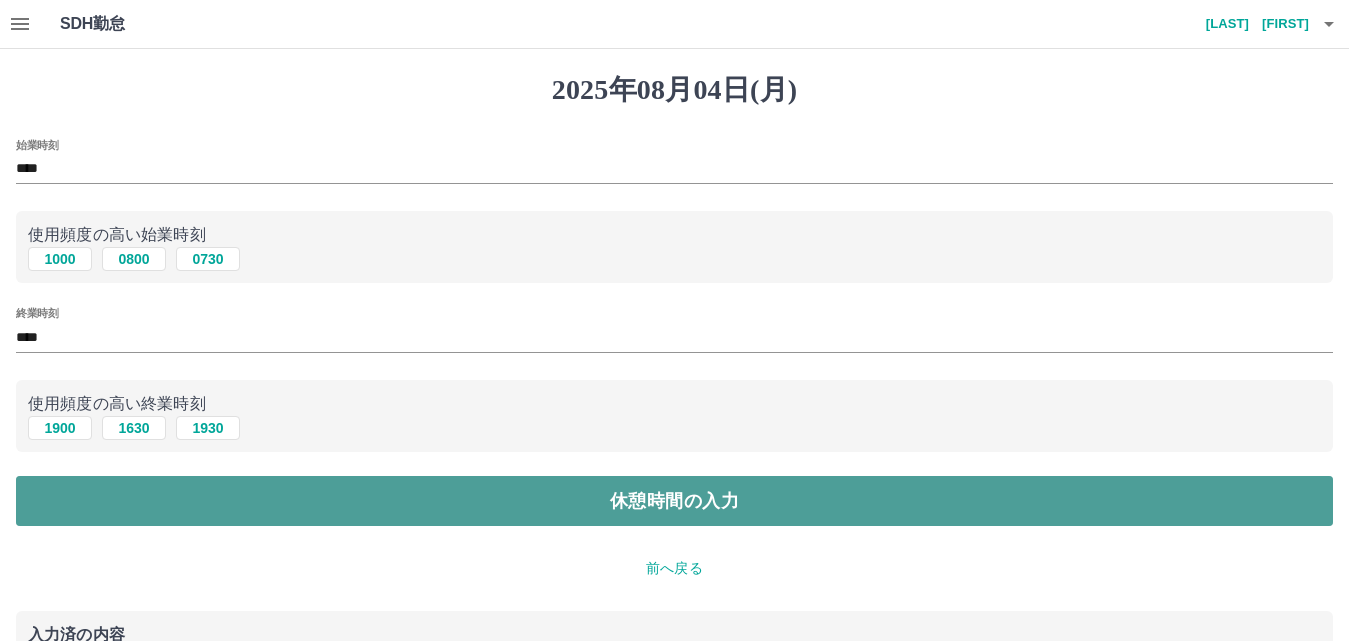 click on "休憩時間の入力" at bounding box center [674, 501] 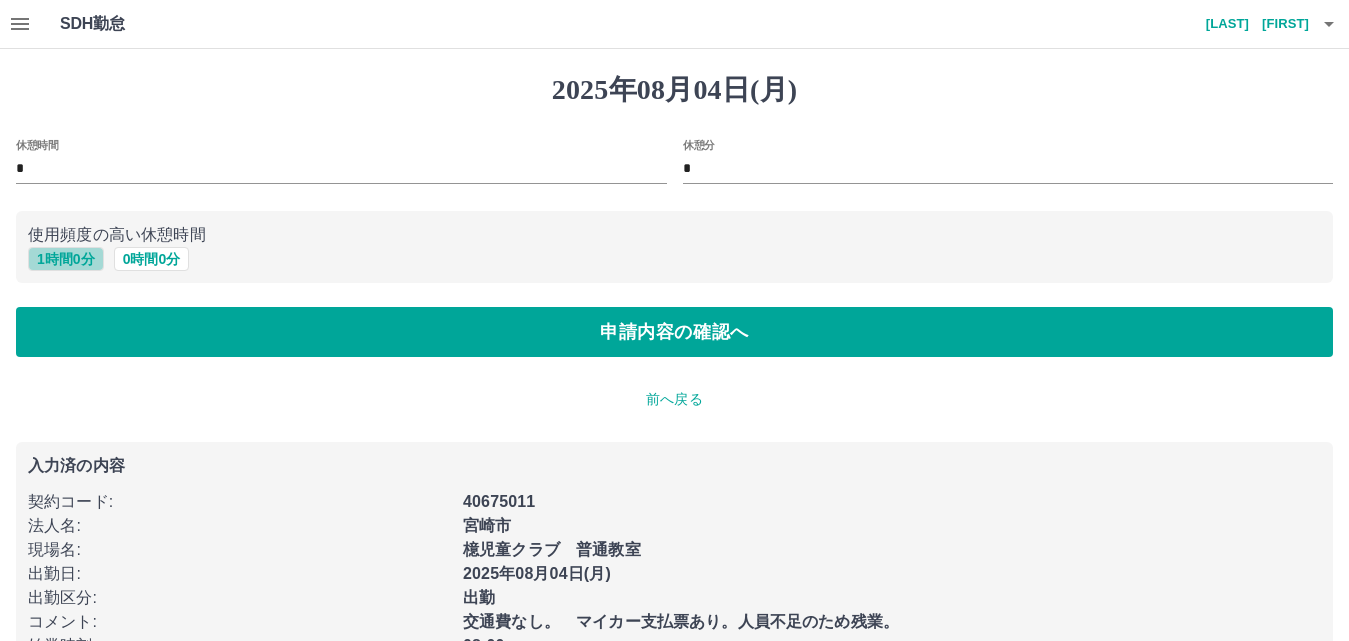click on "1 時間 0 分" at bounding box center (66, 259) 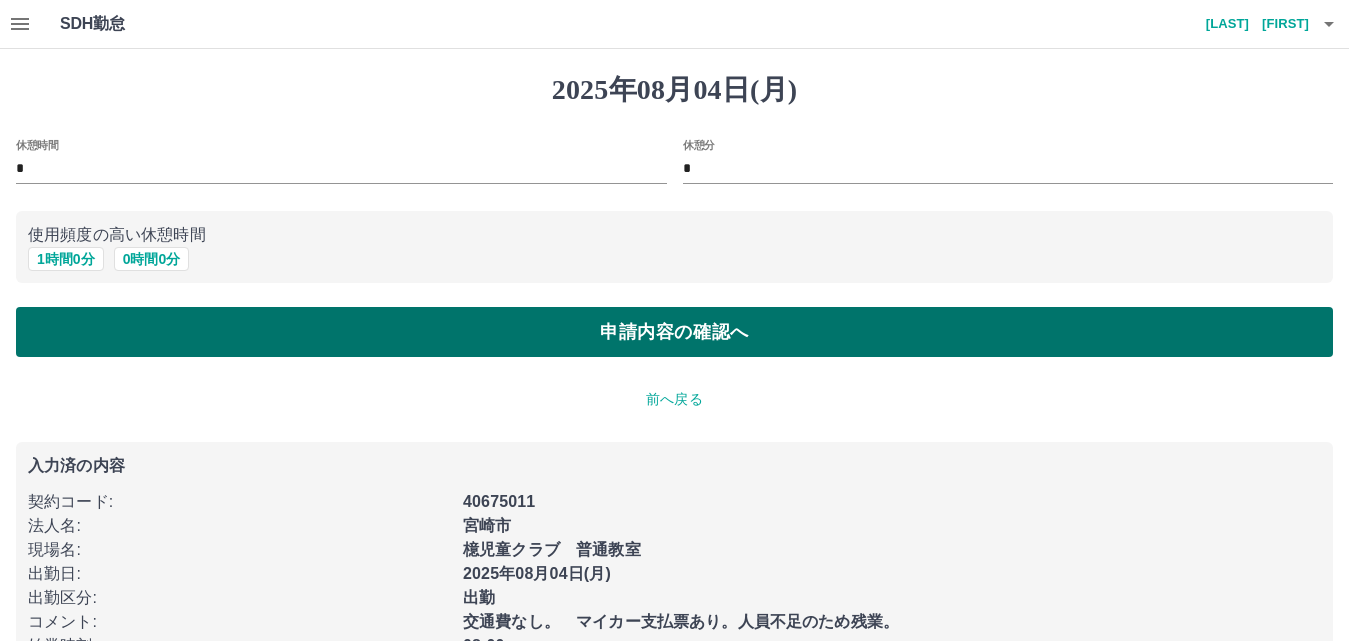 click on "申請内容の確認へ" at bounding box center (674, 332) 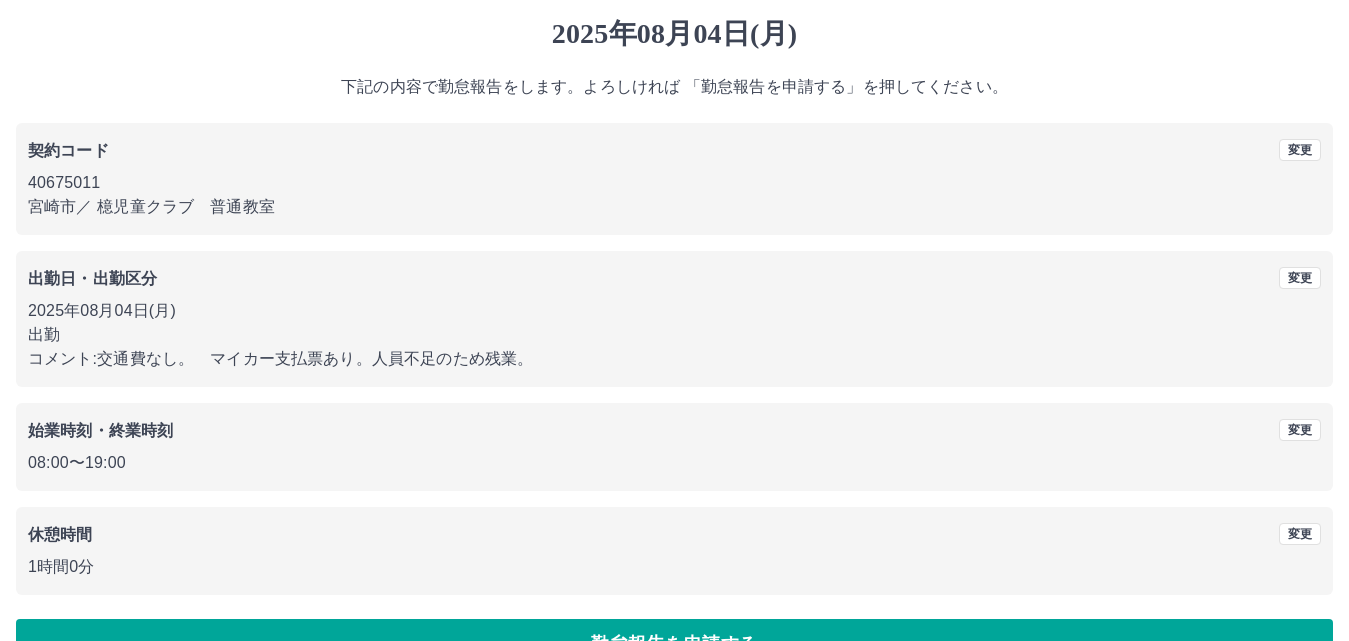 scroll, scrollTop: 108, scrollLeft: 0, axis: vertical 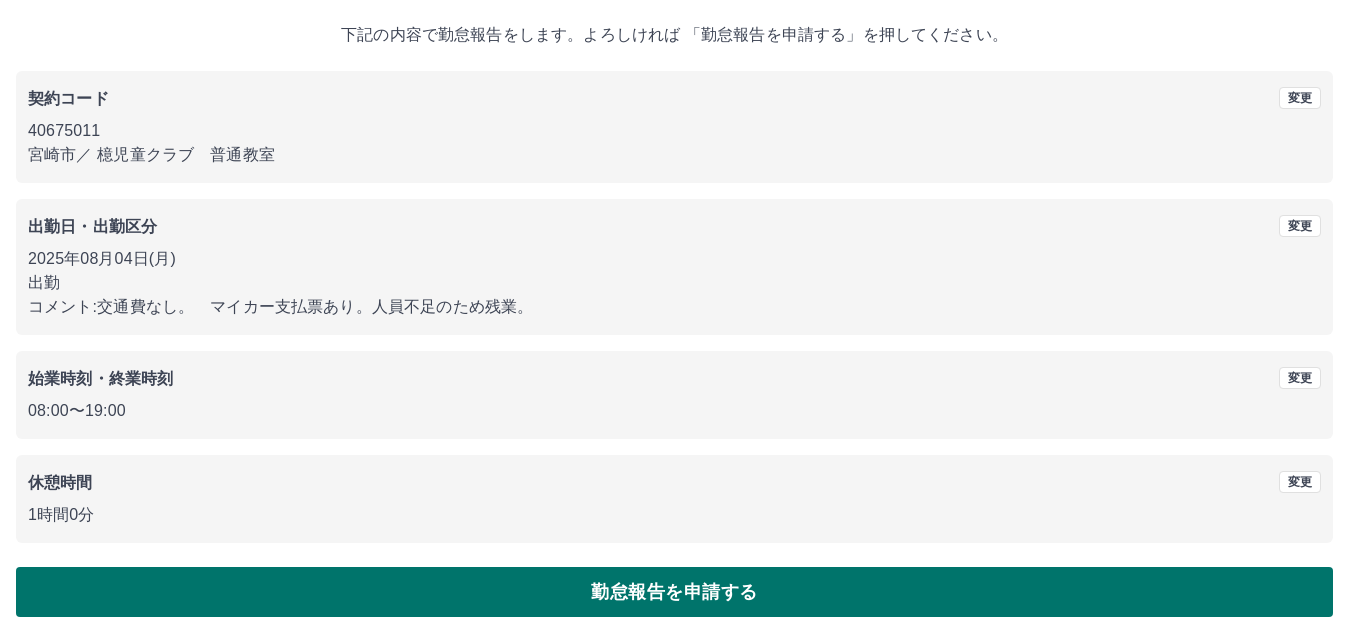 click on "勤怠報告を申請する" at bounding box center [674, 592] 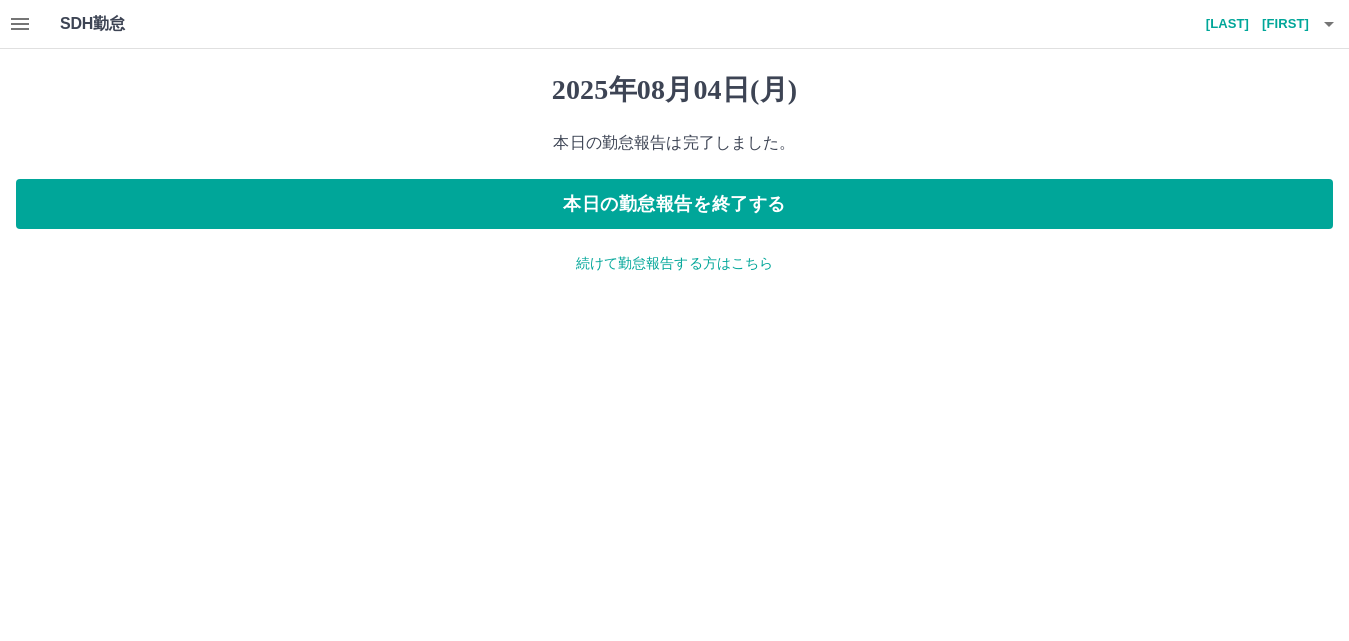 scroll, scrollTop: 0, scrollLeft: 0, axis: both 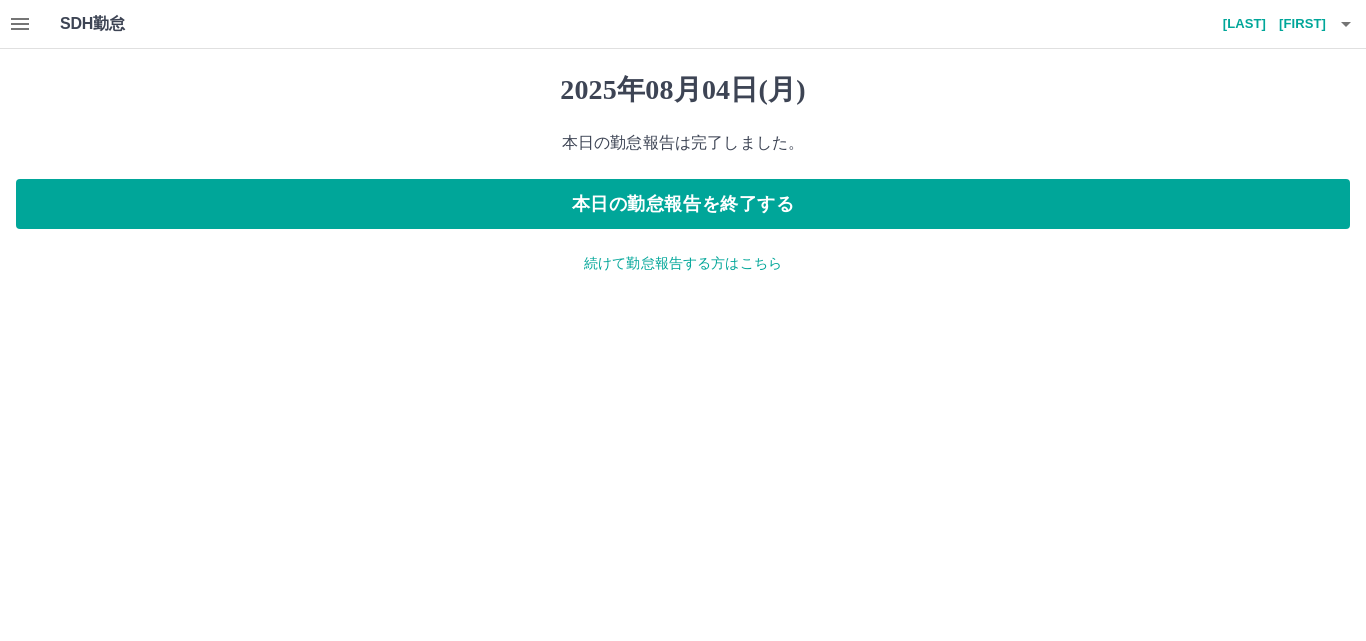 drag, startPoint x: 188, startPoint y: 511, endPoint x: 590, endPoint y: 316, distance: 446.7986 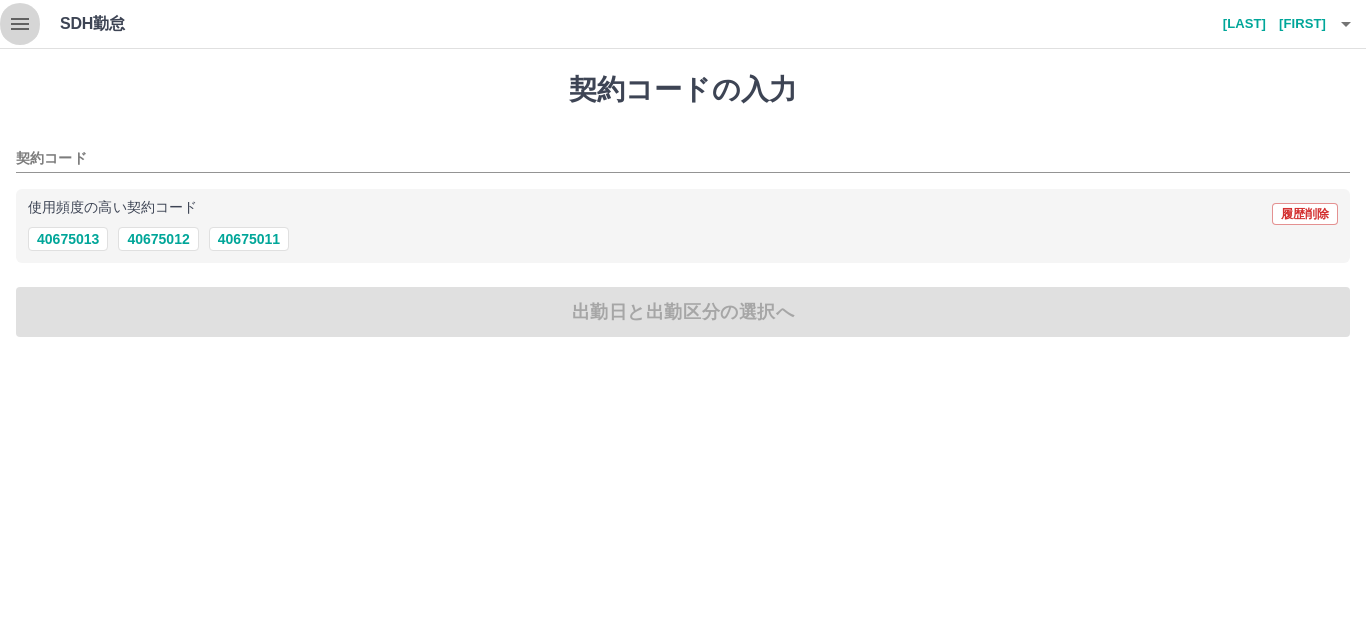 click at bounding box center [20, 24] 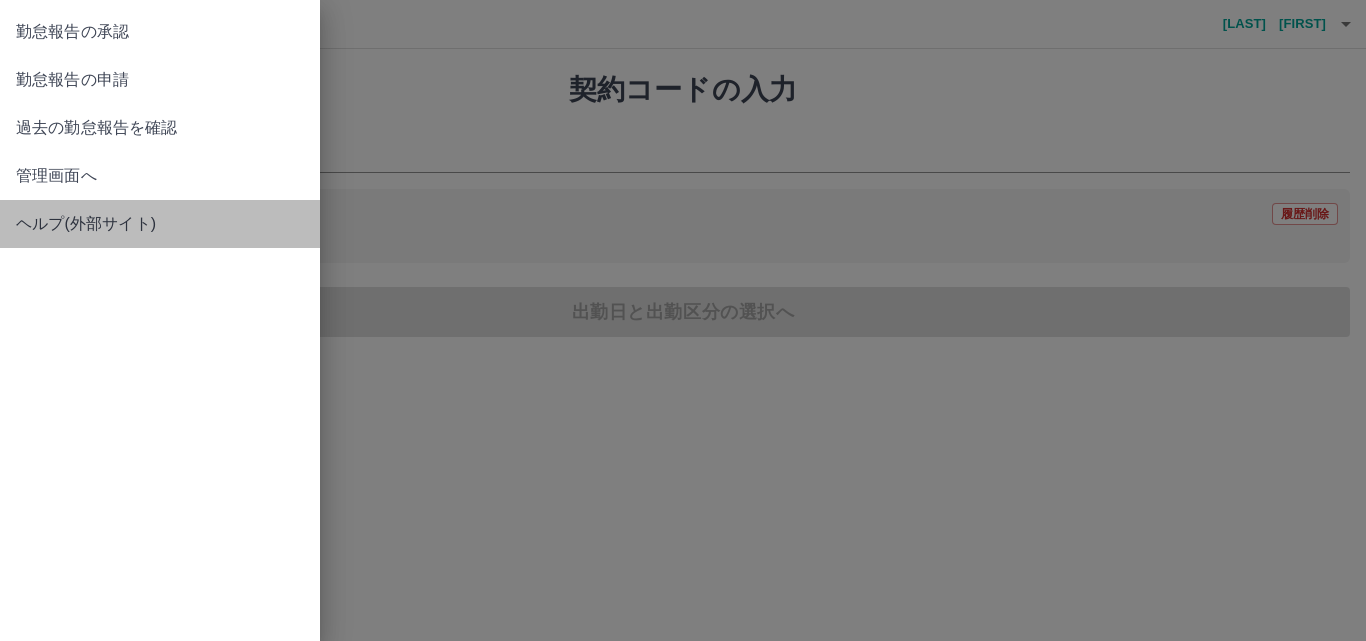 click on "ヘルプ(外部サイト)" at bounding box center (160, 224) 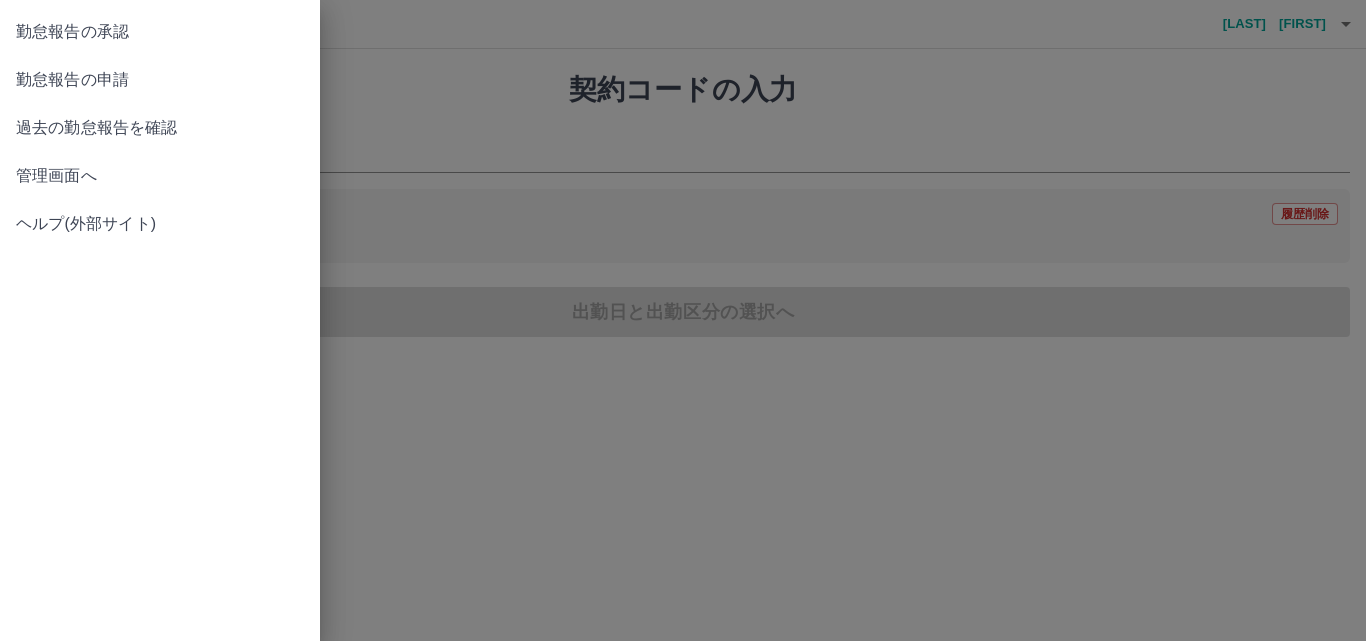 click on "管理画面へ" at bounding box center (160, 176) 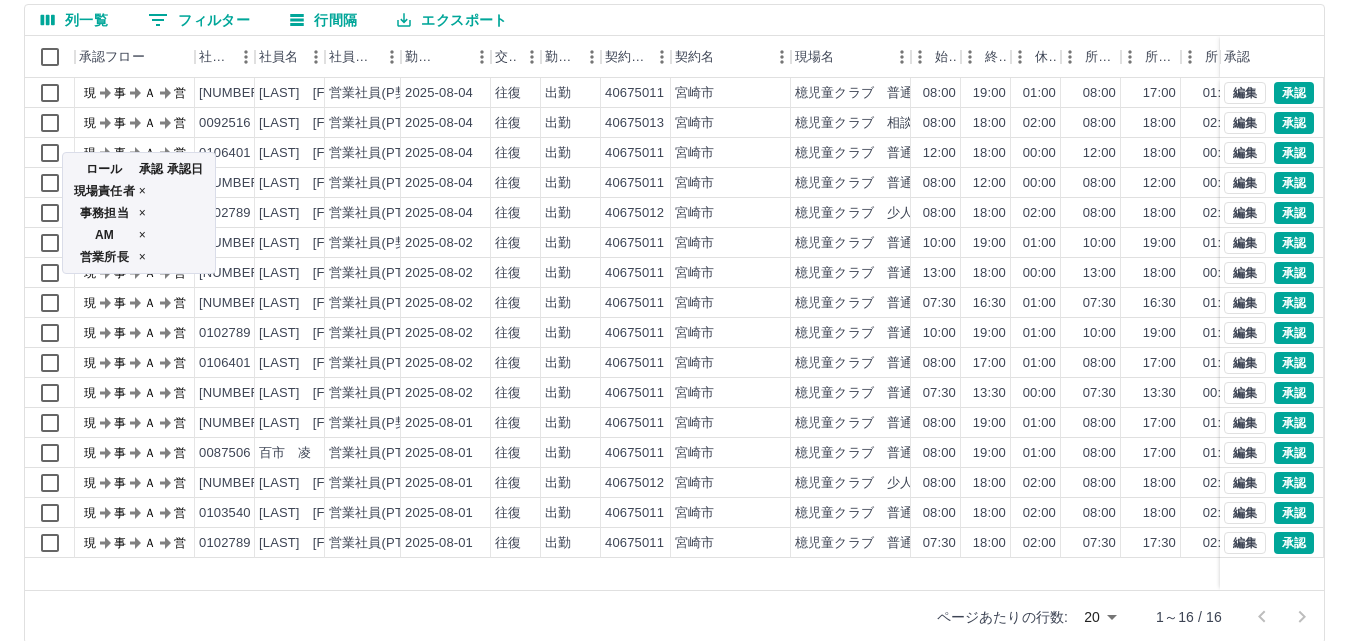 scroll, scrollTop: 204, scrollLeft: 0, axis: vertical 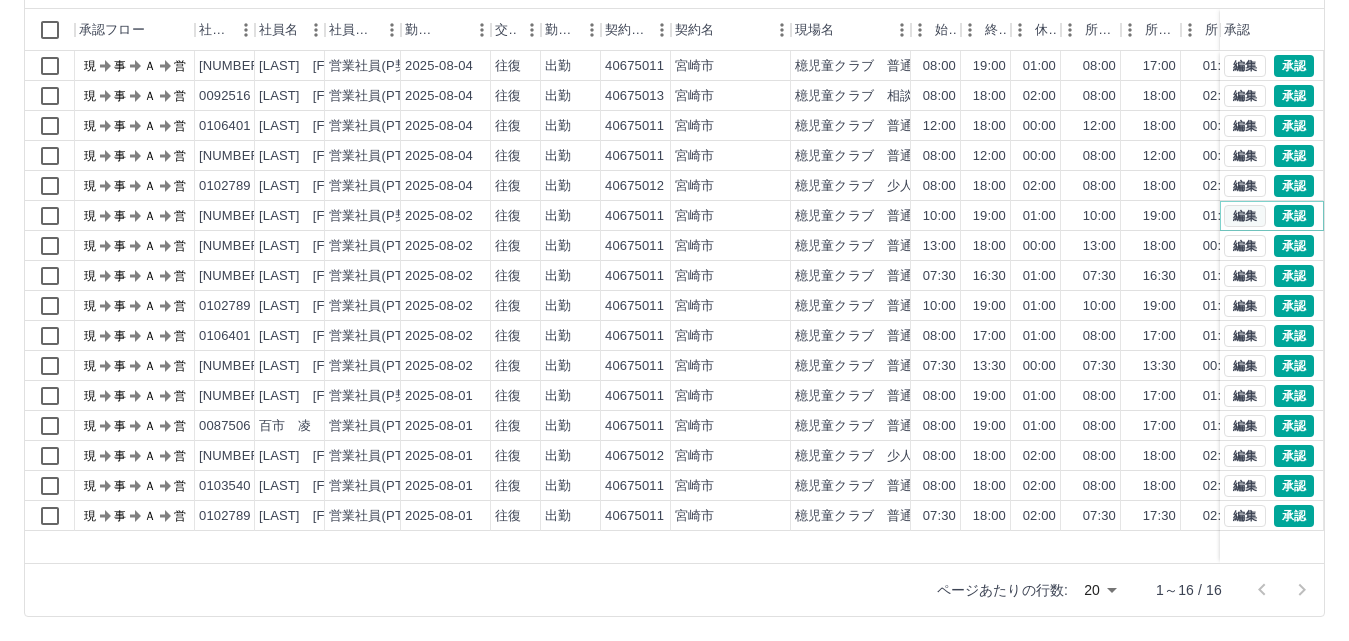 click on "編集" at bounding box center (1245, 216) 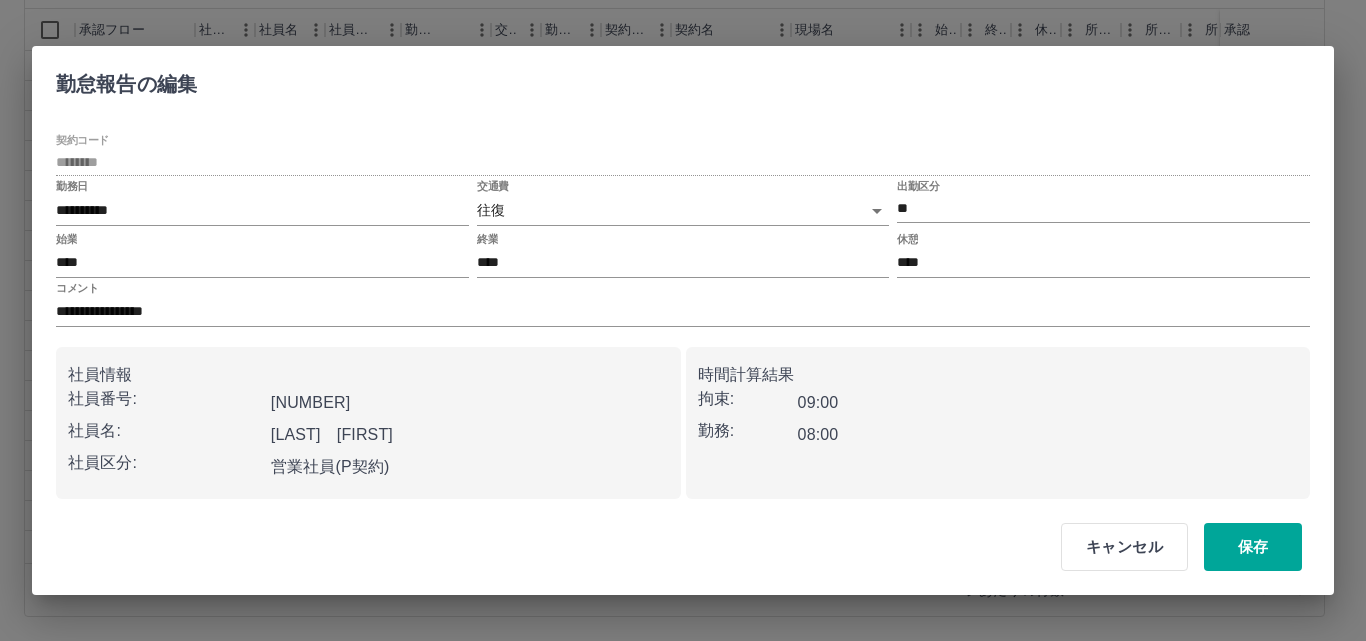click on "交通費 往復 ******" at bounding box center [683, 204] 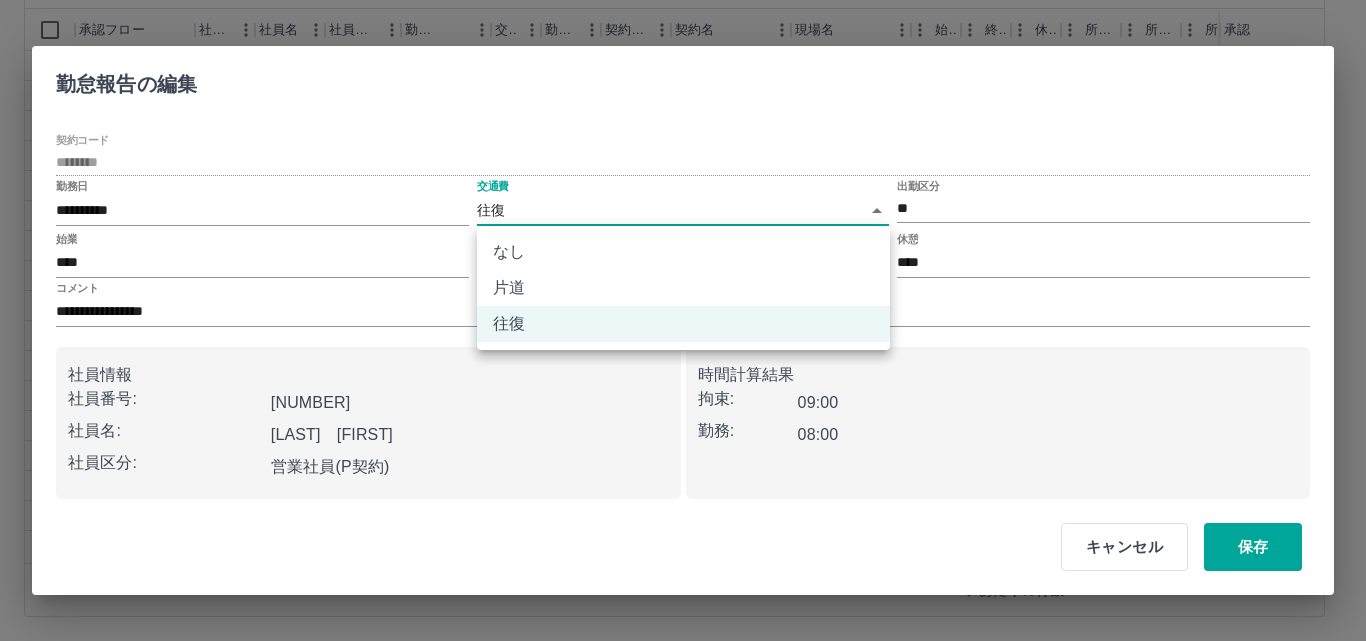 click on "SDH勤怠 [LAST]　[FIRST] 勤務実績承認 前月 [DATE] 次月 今月 月選択 承認モード 削除モード 一括承認 列一覧 0 フィルター 行間隔 エクスポート 承認フロー 社員番号 社員名 社員区分 勤務日 交通費 勤務区分 契約コード 契約名 現場名 始業 終業 休憩 所定開始 所定終業 所定休憩 拘束 勤務 遅刻等 コメント ステータス 承認 現 事 Ａ 営 0098952 [LAST]　[FIRST] 営業社員(P契約) [DATE] 往復 出勤 40675011 [CITY] [PLACE]　普通教室 08:00 19:00 01:00 08:00 17:00 01:00 11:00 10:00 00:00 交通費なし。　マイカー支払票あり。人員不足のため残業。 現場責任者承認待 現 事 Ａ 営 0092516 [LAST]　[FIRST] 営業社員(PT契約) [DATE] 往復 出勤 40675013 [CITY] [PLACE]　相談室 08:00 18:00 02:00 08:00 18:00 02:00 10:00 08:00 00:00 現場責任者承認待 現 事 Ａ 営 0106401 [LAST]　[FIRST] 営業社員(PT契約) [DATE] 往復 20" at bounding box center (683, 218) 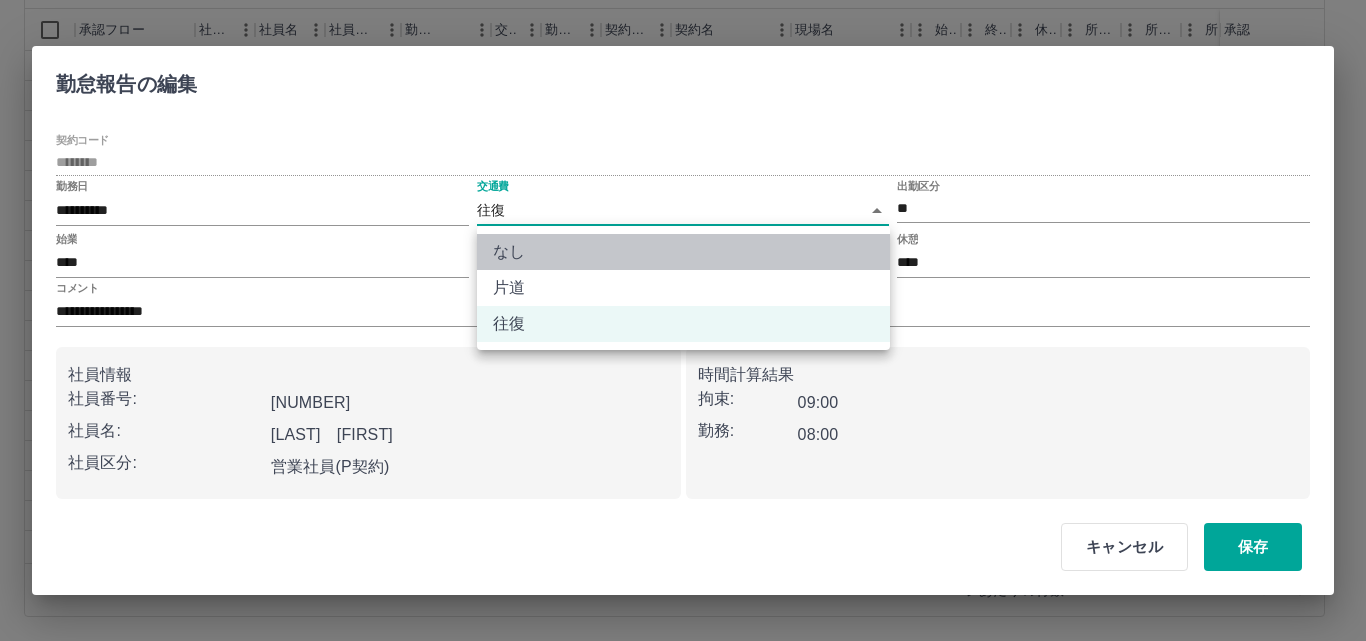 click on "なし" at bounding box center [683, 252] 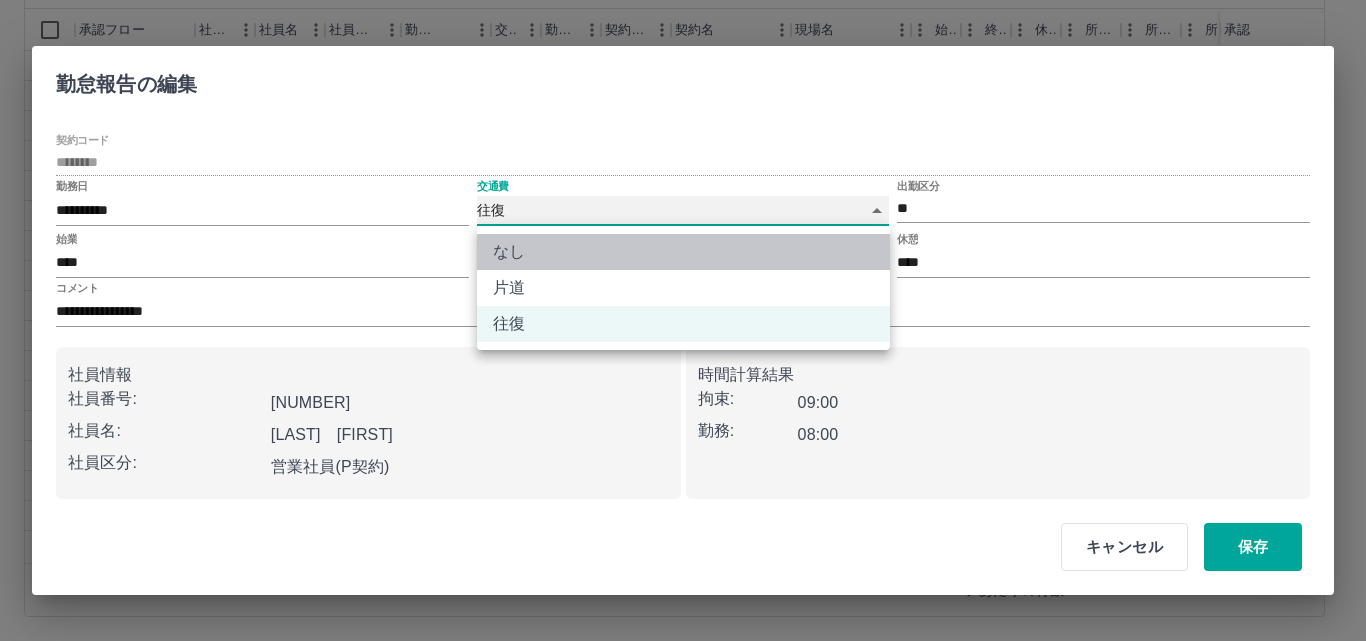 type on "****" 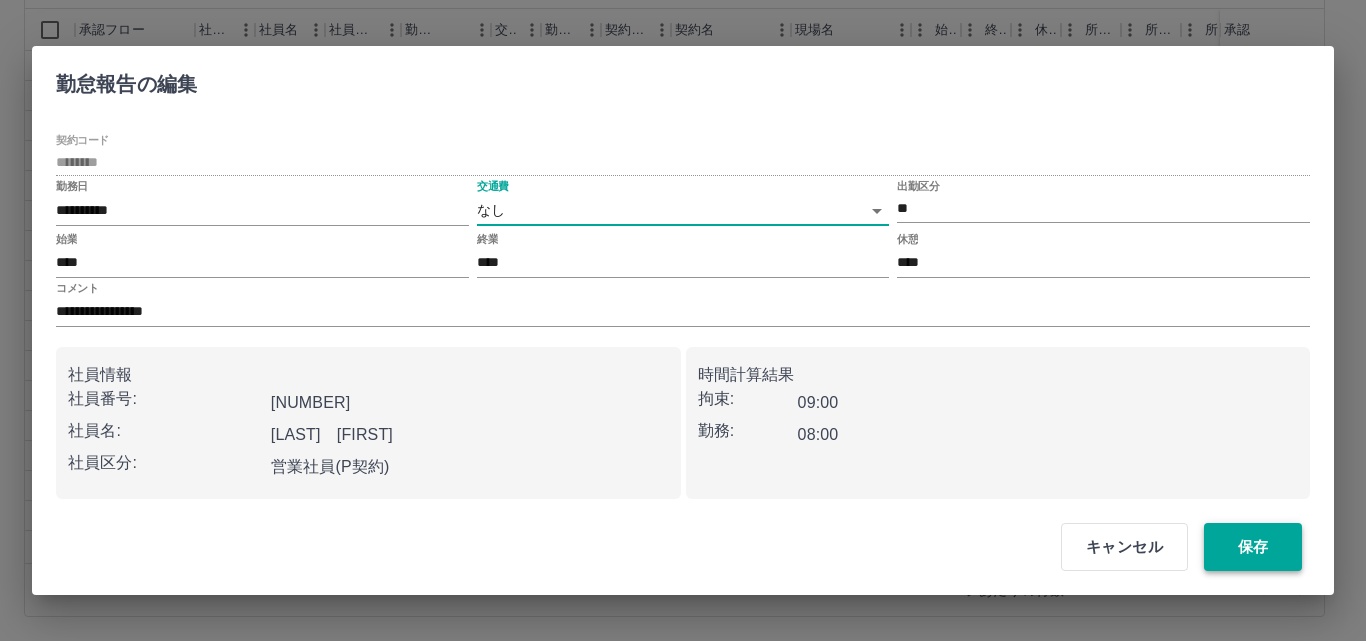 click on "保存" at bounding box center (1253, 547) 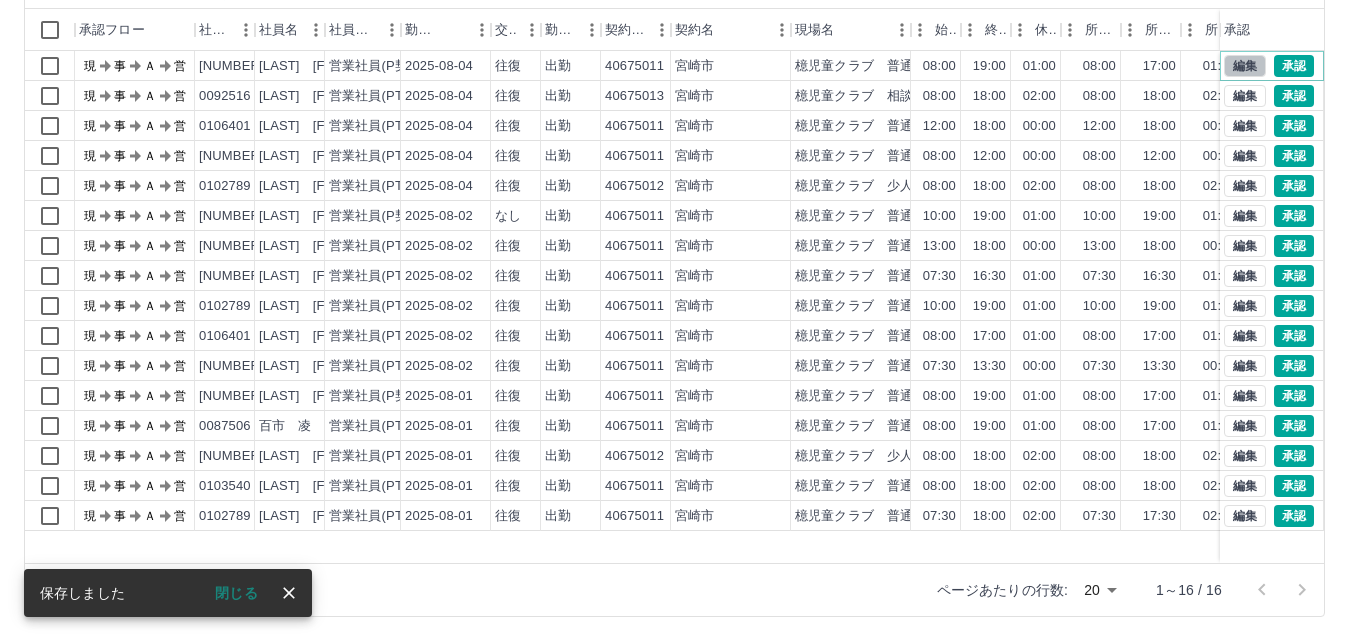 click on "編集" at bounding box center [1245, 66] 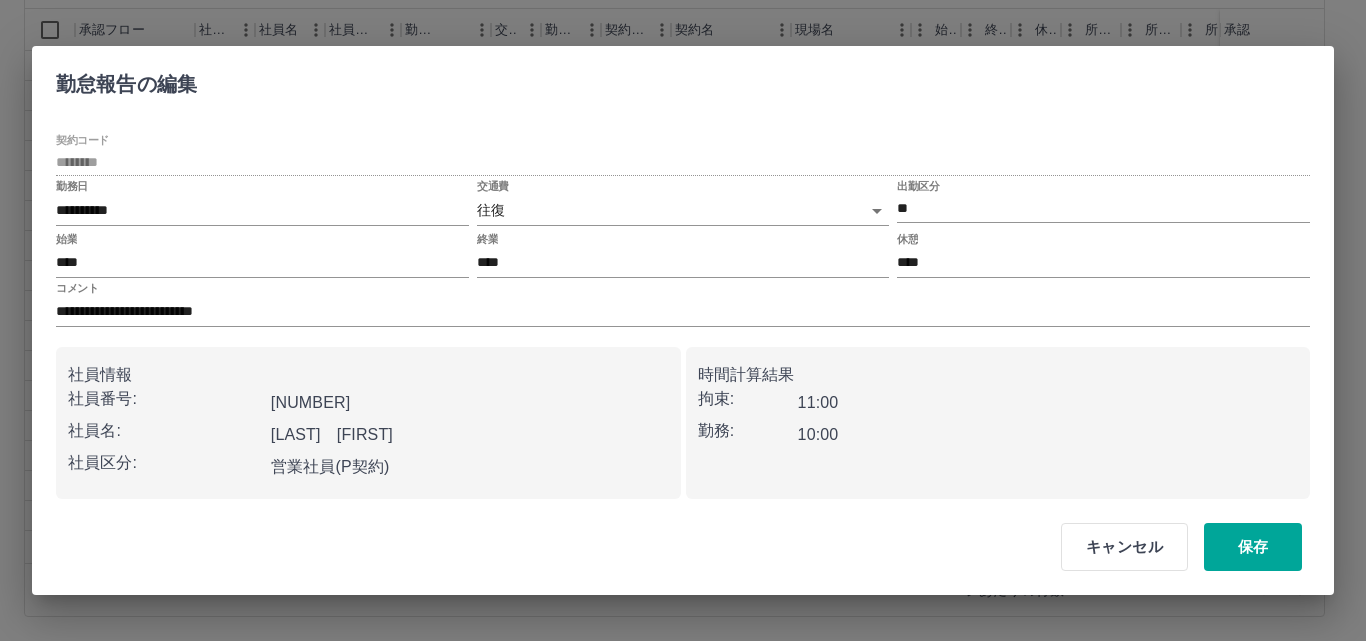 click on "SDH勤怠 [LAST]　[FIRST] 勤務実績承認 前月 [DATE] 次月 今月 月選択 承認モード 削除モード 一括承認 列一覧 0 フィルター 行間隔 エクスポート 承認フロー 社員番号 社員名 社員区分 勤務日 交通費 勤務区分 契約コード 契約名 現場名 始業 終業 休憩 所定開始 所定終業 所定休憩 拘束 勤務 遅刻等 コメント ステータス 承認 現 事 Ａ 営 0098952 [LAST]　[FIRST] 営業社員(P契約) [DATE] 往復 出勤 40675011 [CITY] [PLACE]　普通教室 08:00 19:00 01:00 08:00 17:00 01:00 11:00 10:00 00:00 交通費なし。　マイカー支払票あり。人員不足のため残業。 現場責任者承認待 現 事 Ａ 営 0092516 [LAST]　[FIRST] 営業社員(PT契約) [DATE] 往復 出勤 40675013 [CITY] [PLACE]　相談室 08:00 18:00 02:00 08:00 18:00 02:00 10:00 08:00 00:00 現場責任者承認待 現 事 Ａ 営 0106401 [LAST]　[FIRST] 営業社員(PT契約) [DATE] 往復 20" at bounding box center (683, 218) 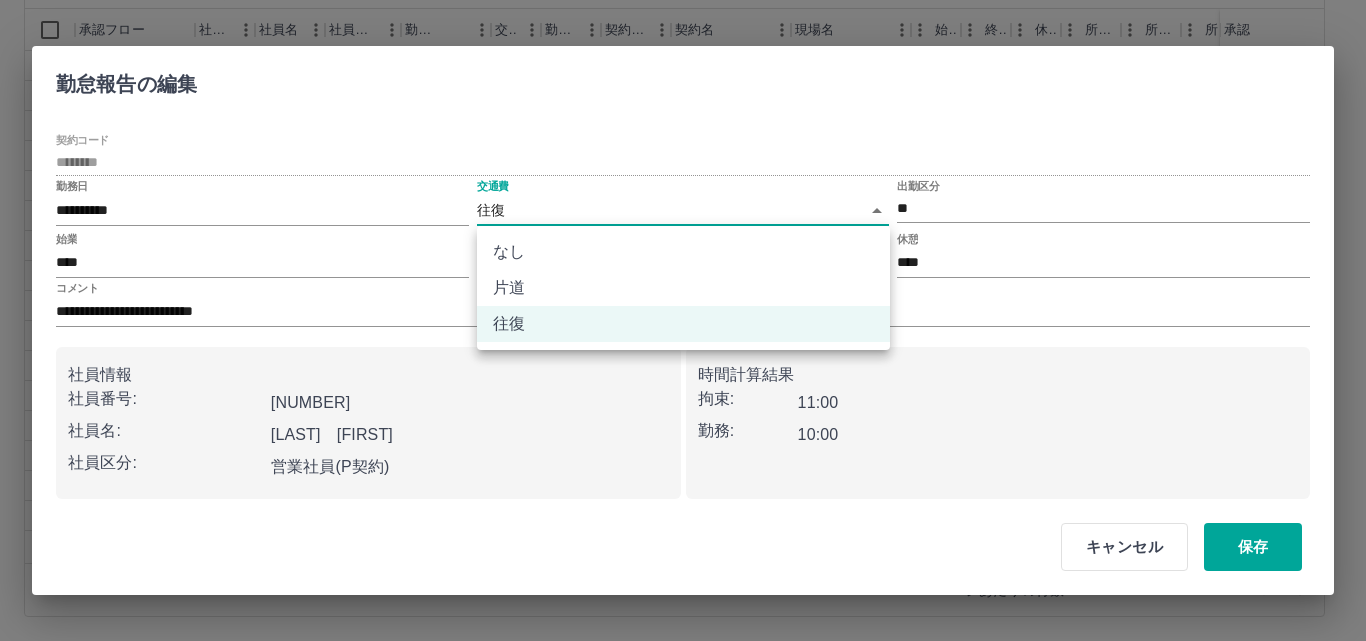 click on "なし" at bounding box center [683, 252] 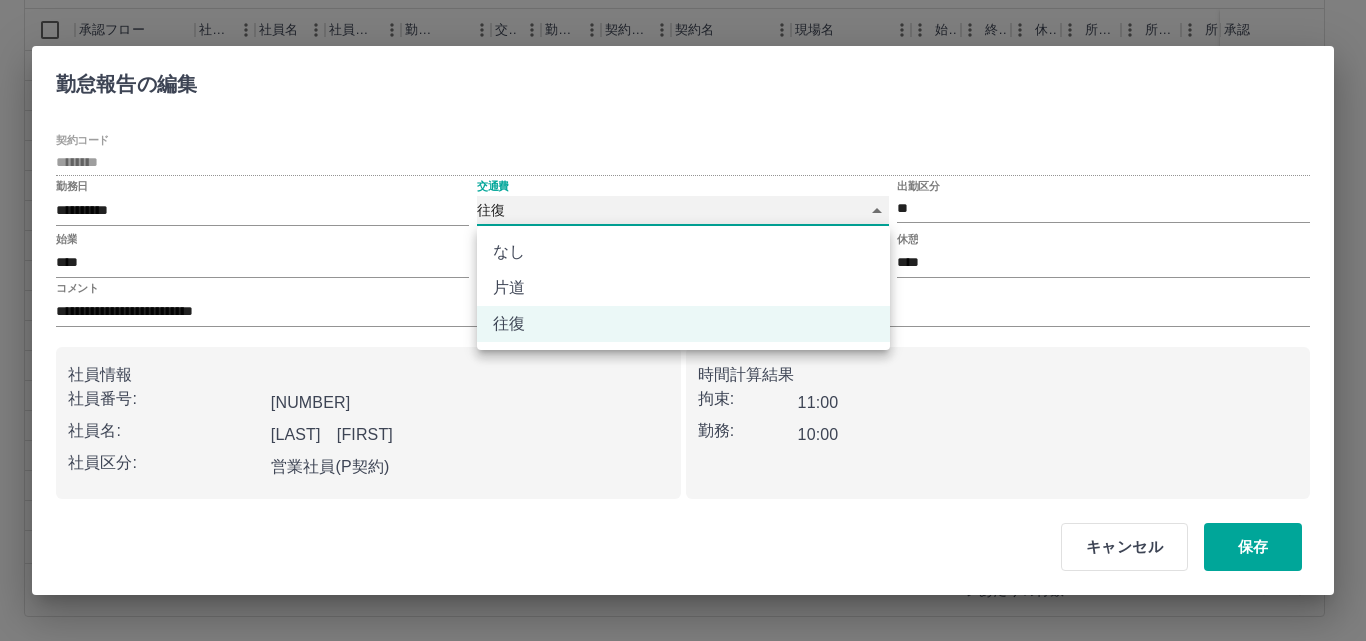 type on "****" 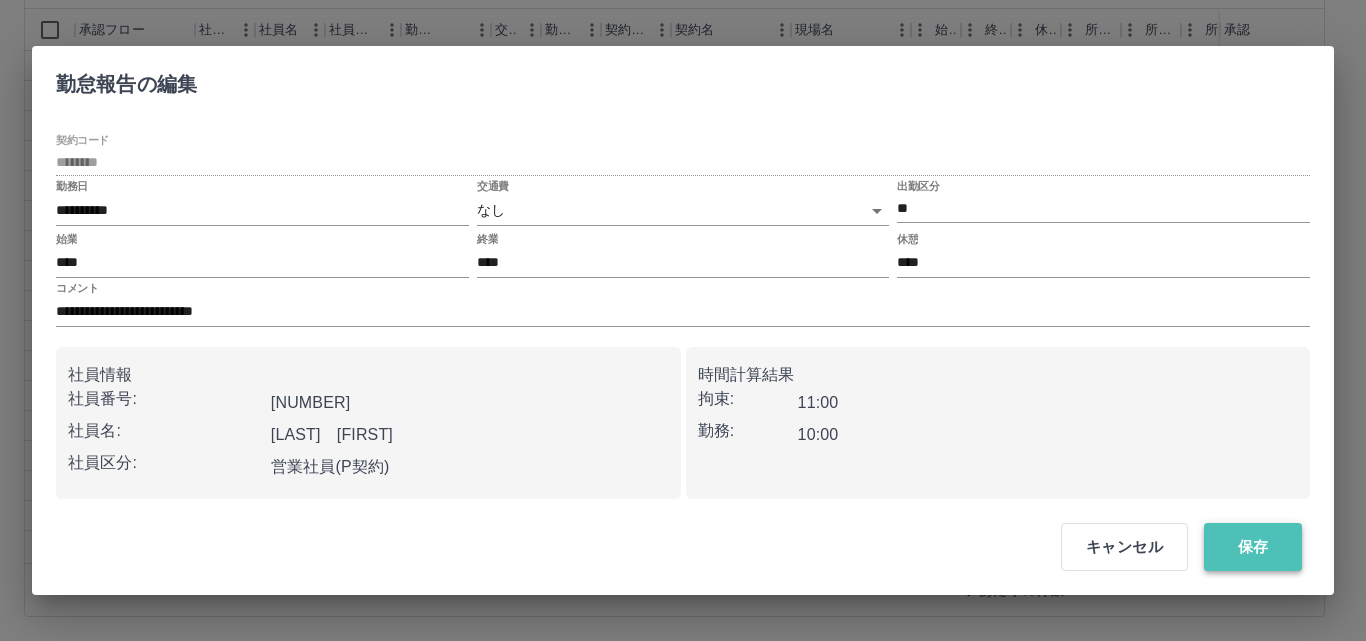 click on "保存" at bounding box center (1253, 547) 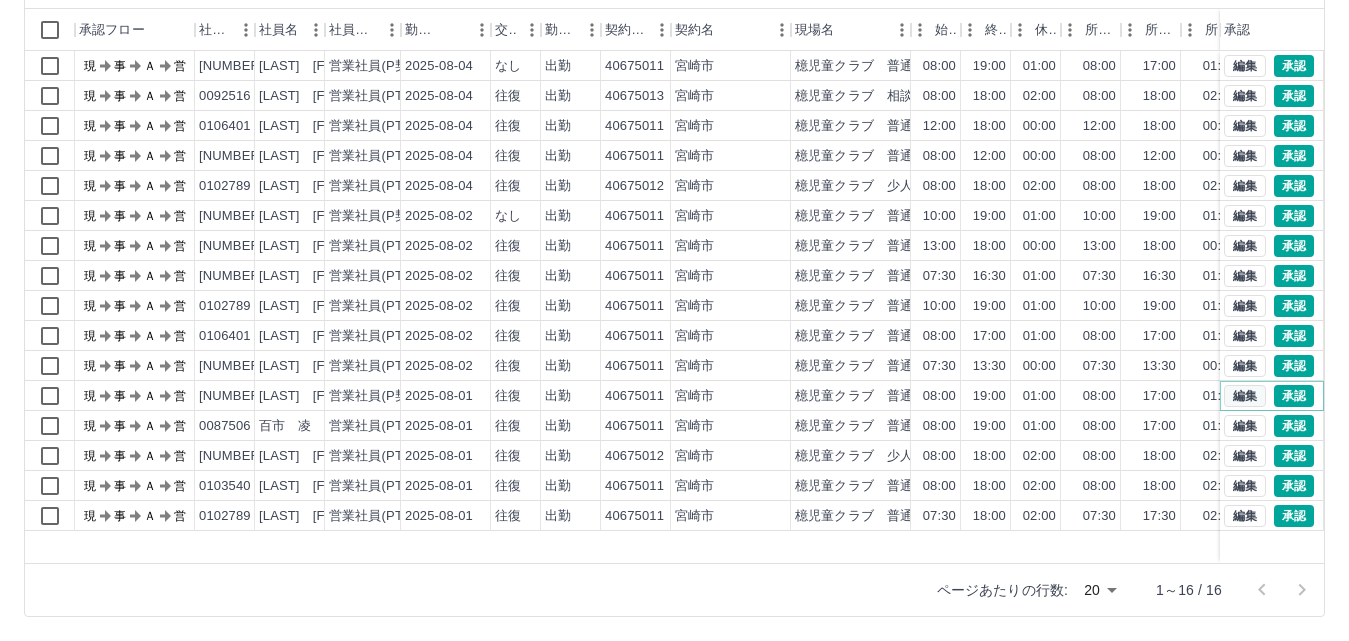 click on "編集" at bounding box center [1245, 396] 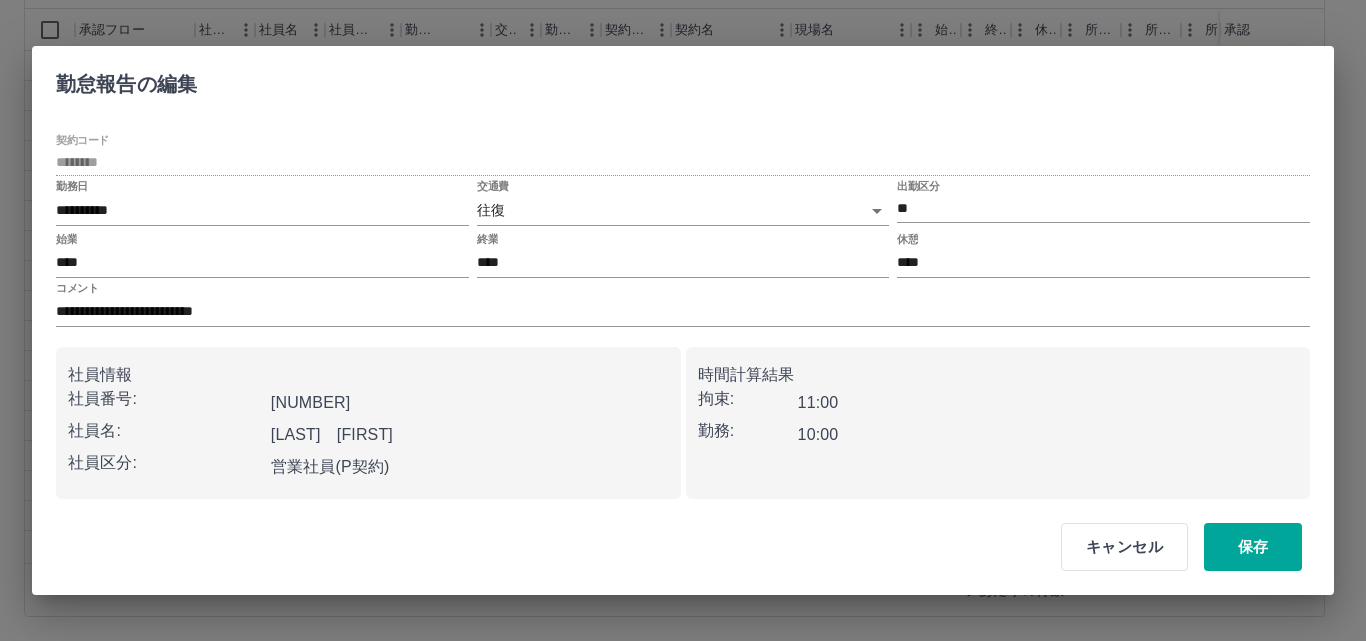 click on "SDH勤怠 [LAST]　[FIRST] 勤務実績承認 前月 [DATE] 次月 今月 月選択 承認モード 削除モード 一括承認 列一覧 0 フィルター 行間隔 エクスポート 承認フロー 社員番号 社員名 社員区分 勤務日 交通費 勤務区分 契約コード 契約名 現場名 始業 終業 休憩 所定開始 所定終業 所定休憩 拘束 勤務 遅刻等 コメント ステータス 承認 現 事 Ａ 営 0098952 [LAST]　[FIRST] 営業社員(P契約) [DATE] なし 出勤 40675011 [CITY] [PLACE]　普通教室 08:00 19:00 01:00 08:00 17:00 01:00 11:00 10:00 00:00 交通費なし。　マイカー支払票あり。人員不足のため残業。 現場責任者承認待 現 事 Ａ 営 0092516 [LAST]　[FIRST] 営業社員(PT契約) [DATE] 往復 出勤 40675013 [CITY] [PLACE]　相談室 08:00 18:00 02:00 08:00 18:00 02:00 10:00 08:00 00:00 現場責任者承認待 現 事 Ａ 営 0106401 [LAST]　[FIRST] 営業社員(PT契約) [DATE] 往復 20" at bounding box center (683, 218) 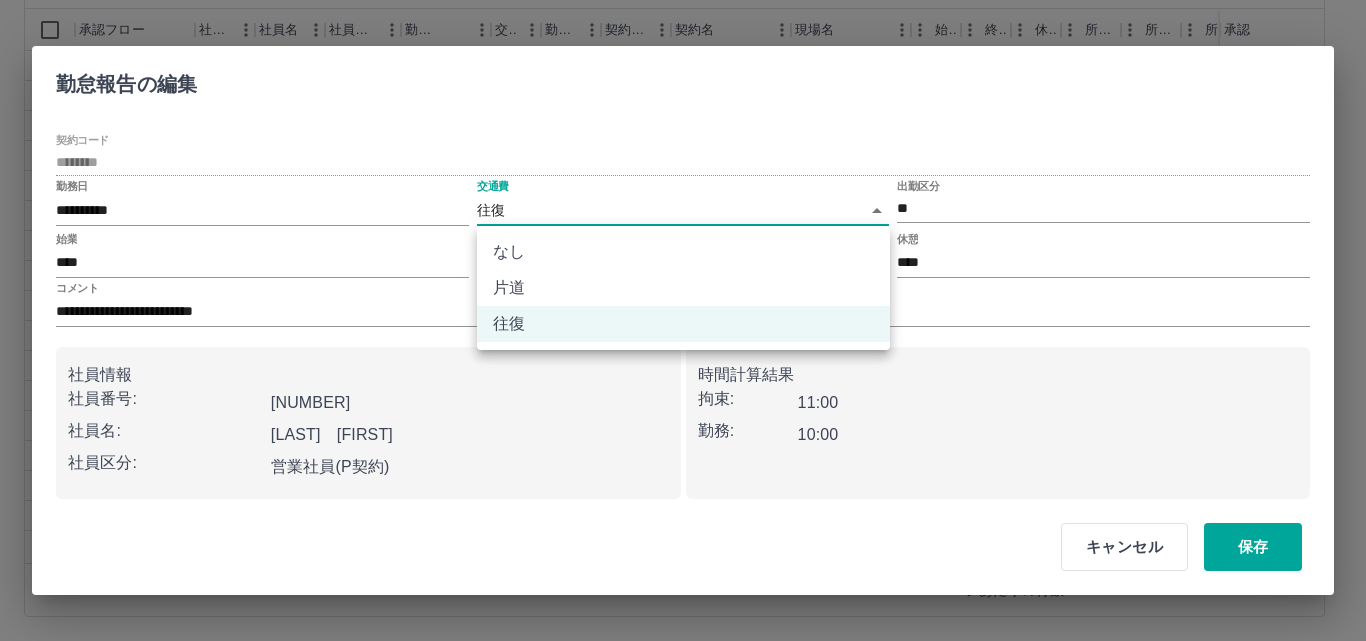 click on "なし 片道 往復" at bounding box center (683, 288) 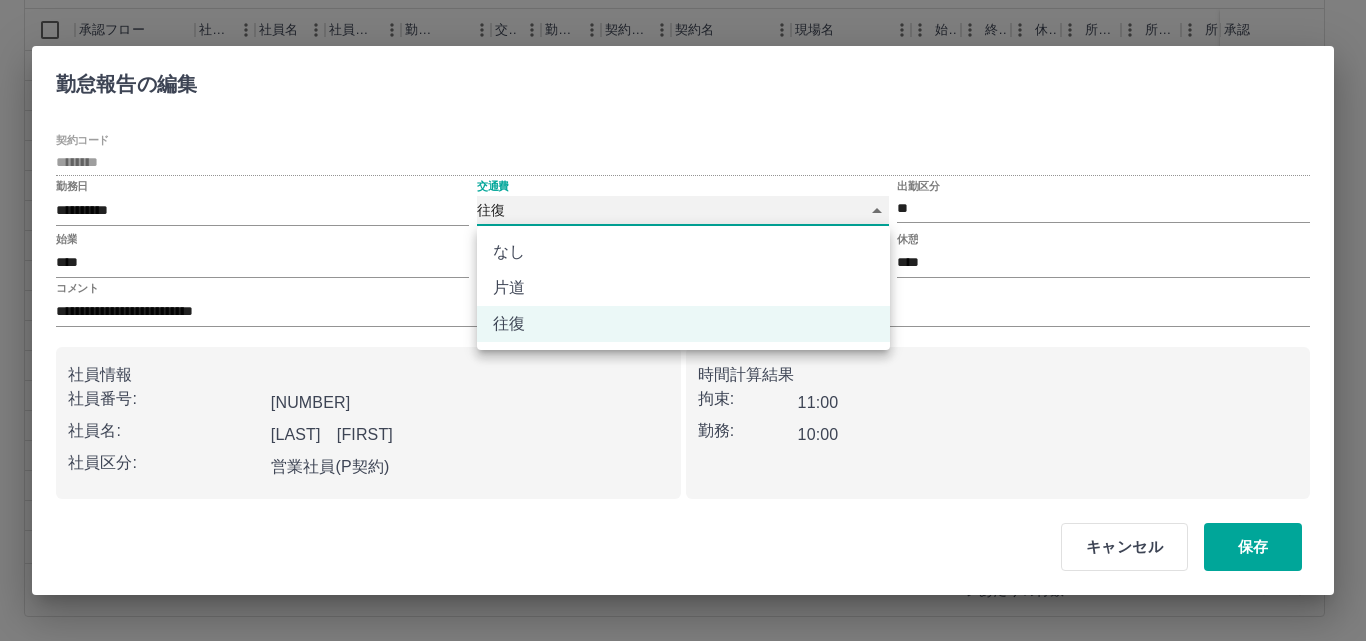 type on "****" 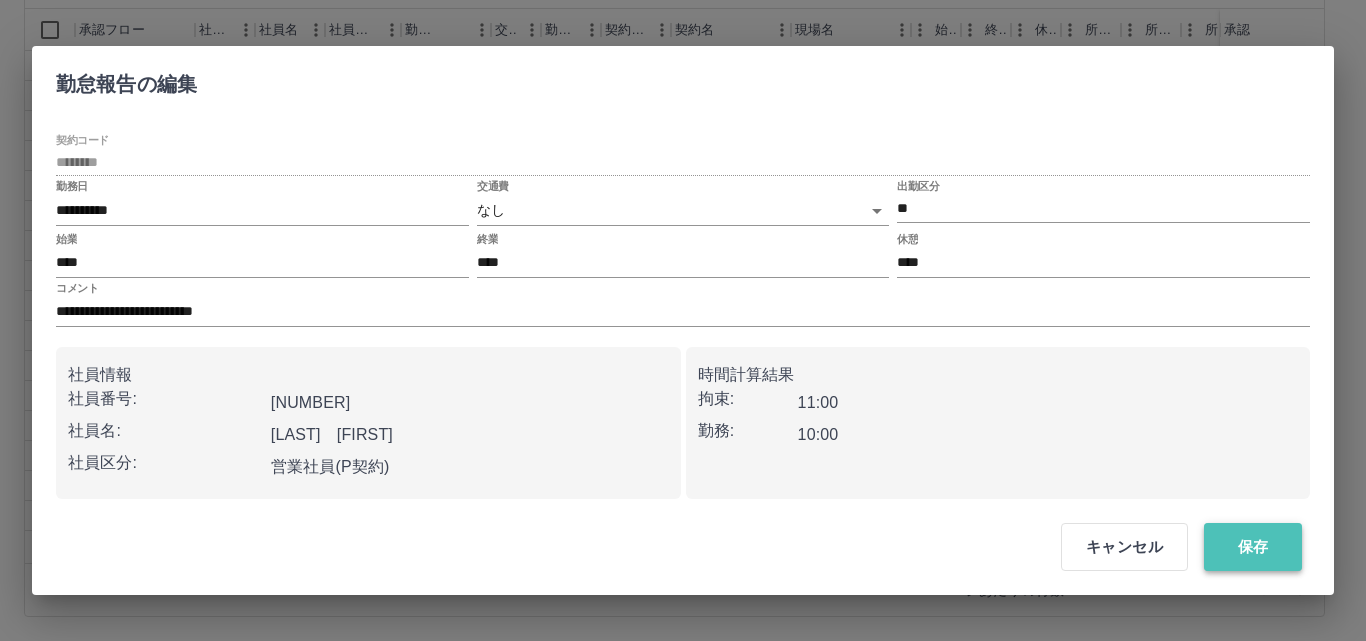 click on "保存" at bounding box center [1253, 547] 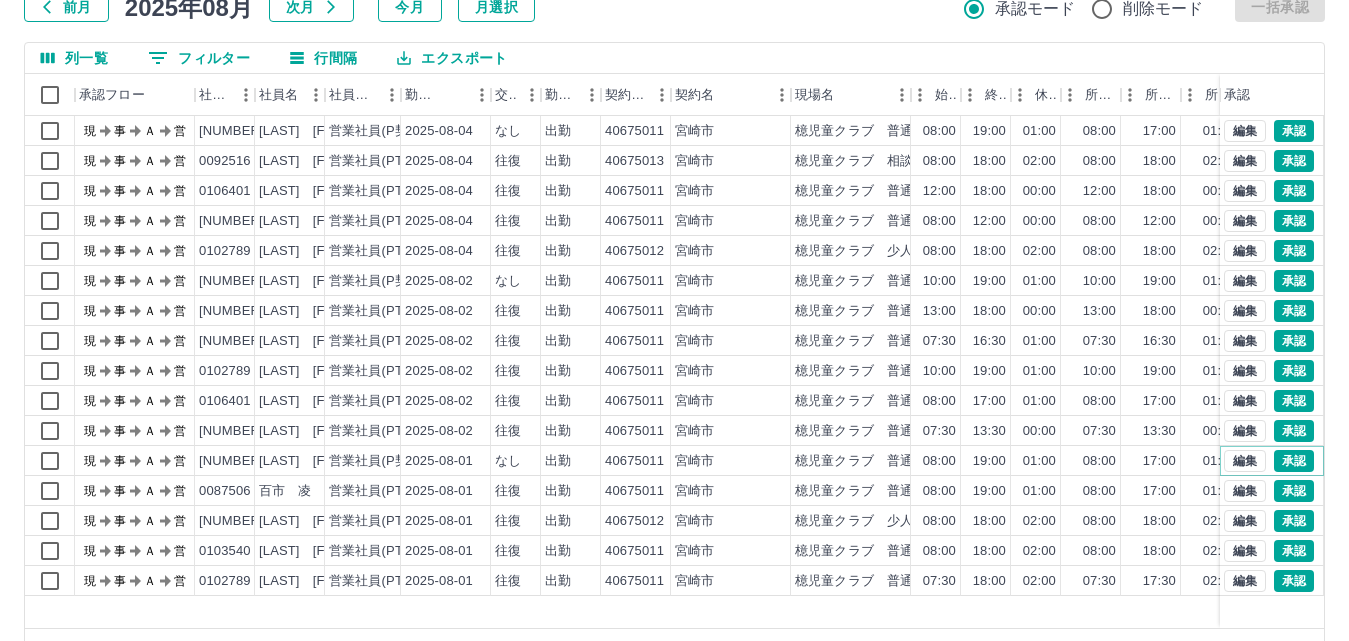 scroll, scrollTop: 104, scrollLeft: 0, axis: vertical 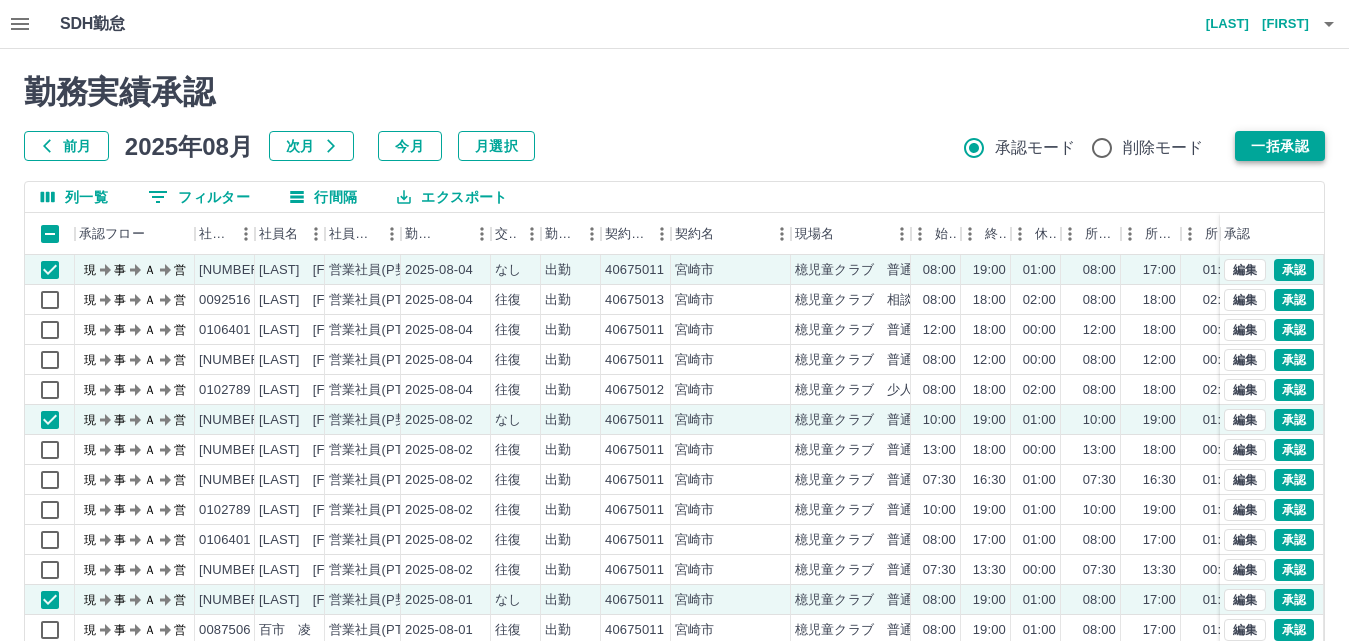 click on "一括承認" at bounding box center (1280, 146) 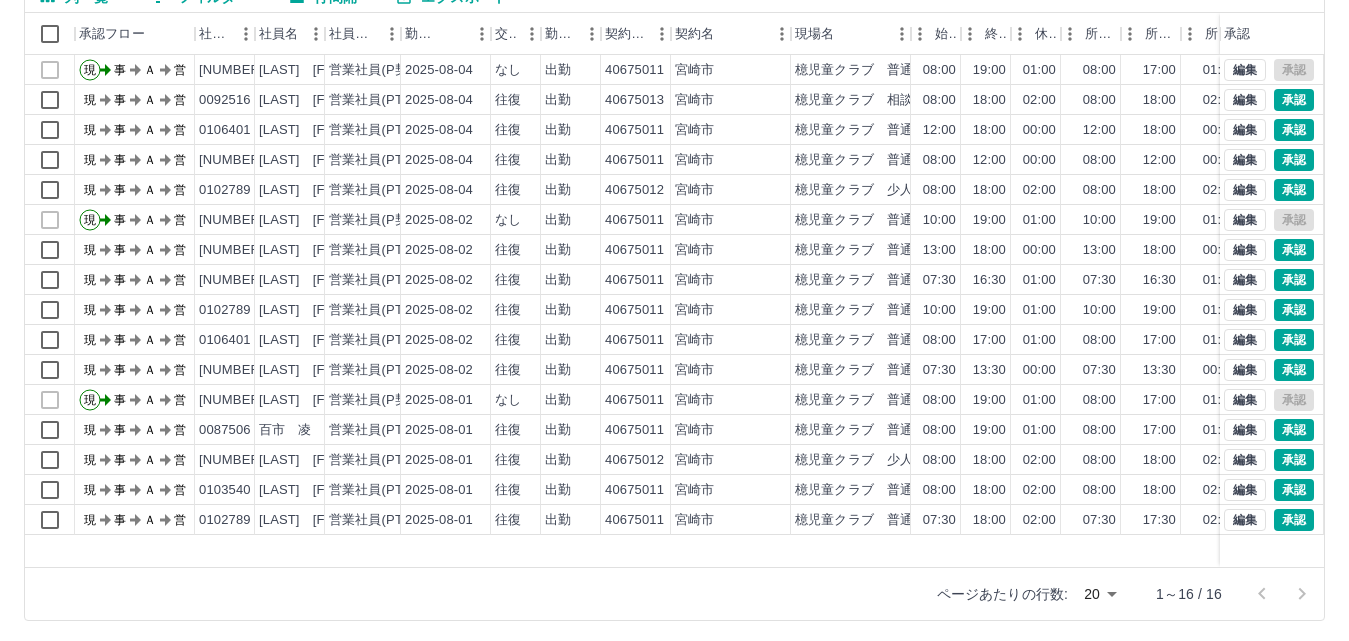 scroll, scrollTop: 204, scrollLeft: 0, axis: vertical 